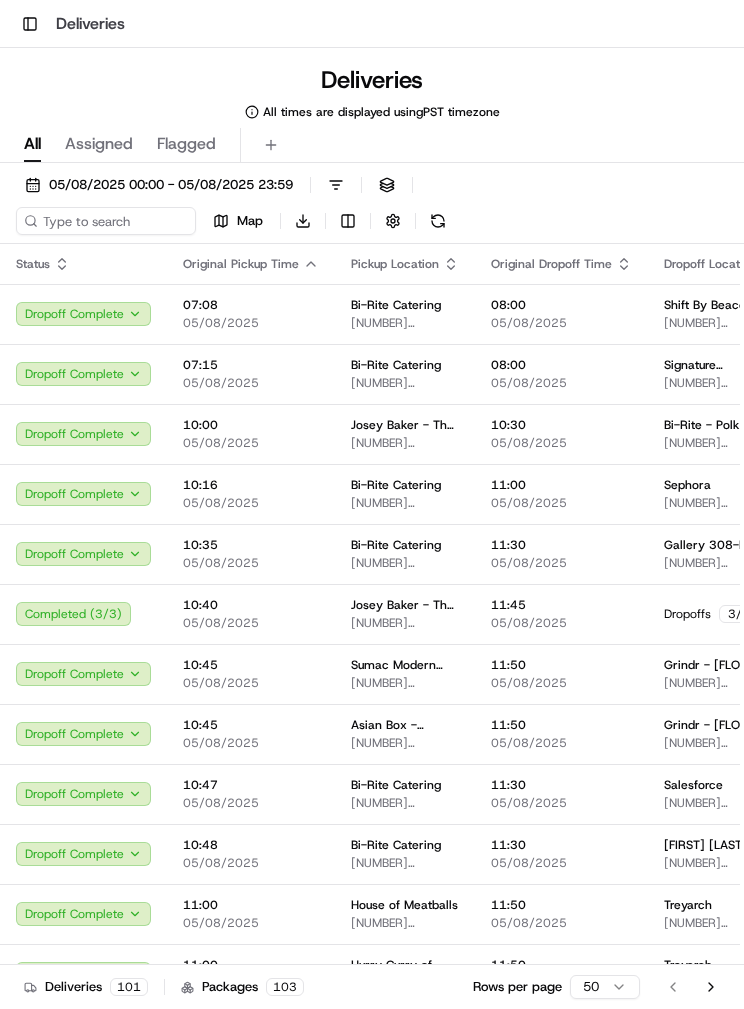 scroll, scrollTop: 0, scrollLeft: 0, axis: both 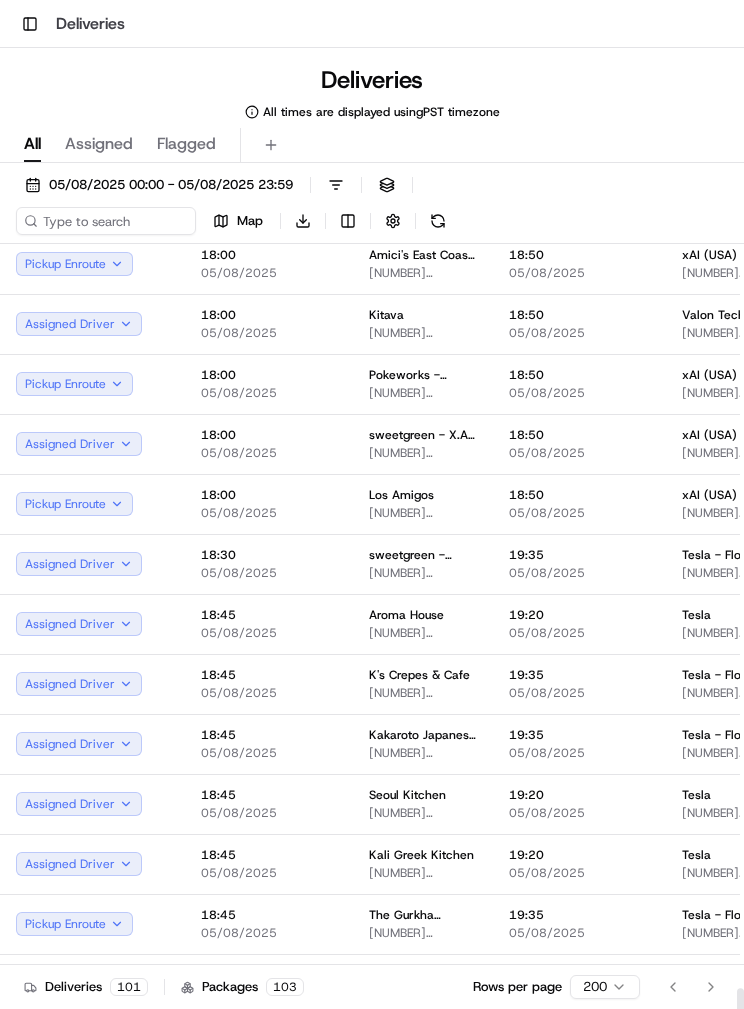 click on "[DATE] [TIME] - [DATE] [TIME] Filters Views Map Download" at bounding box center [372, 207] 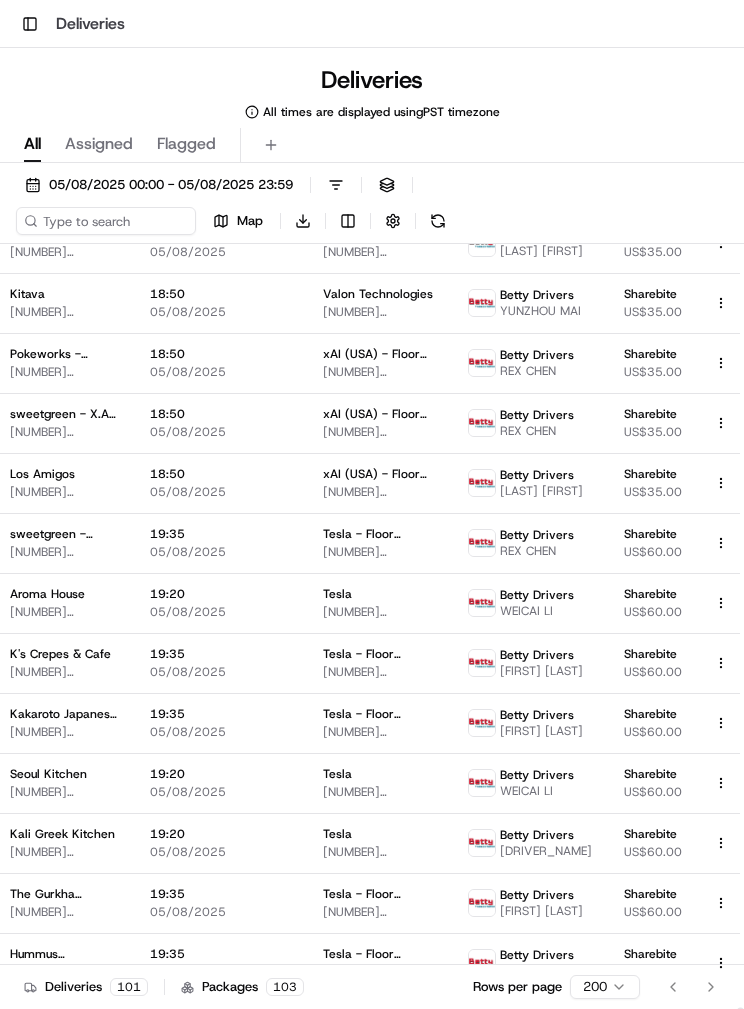 scroll, scrollTop: 5406, scrollLeft: 358, axis: both 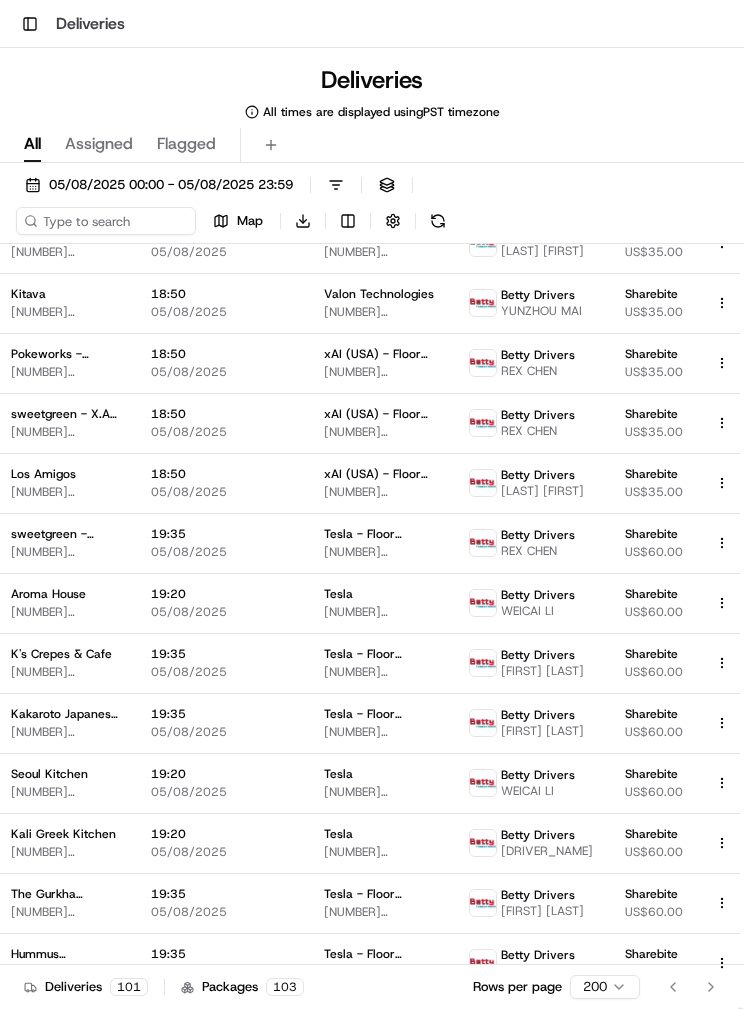 click on "Betty Drivers" at bounding box center [538, 775] 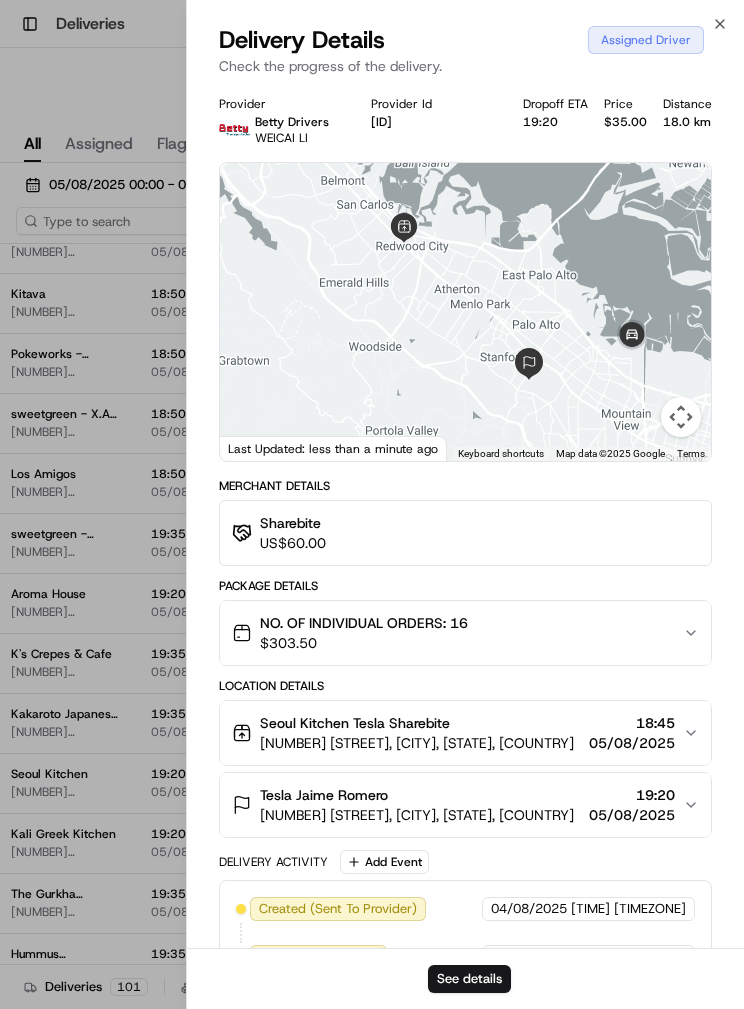 click 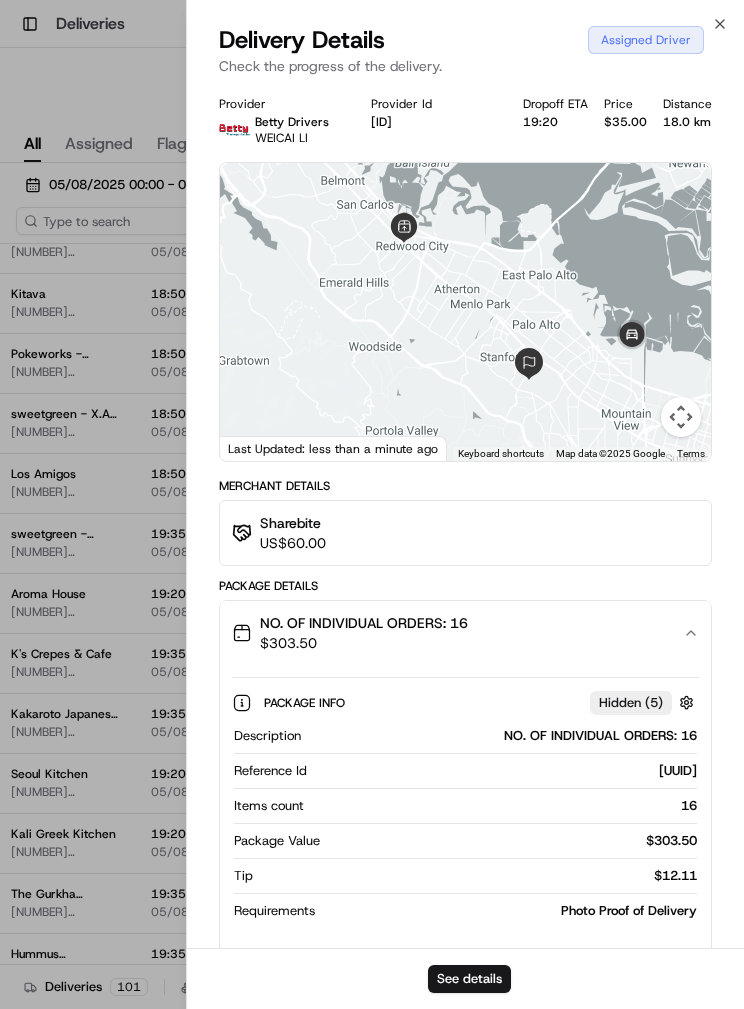 click on "NO. OF INDIVIDUAL ORDERS: 16 $ 303.50" at bounding box center [465, 633] 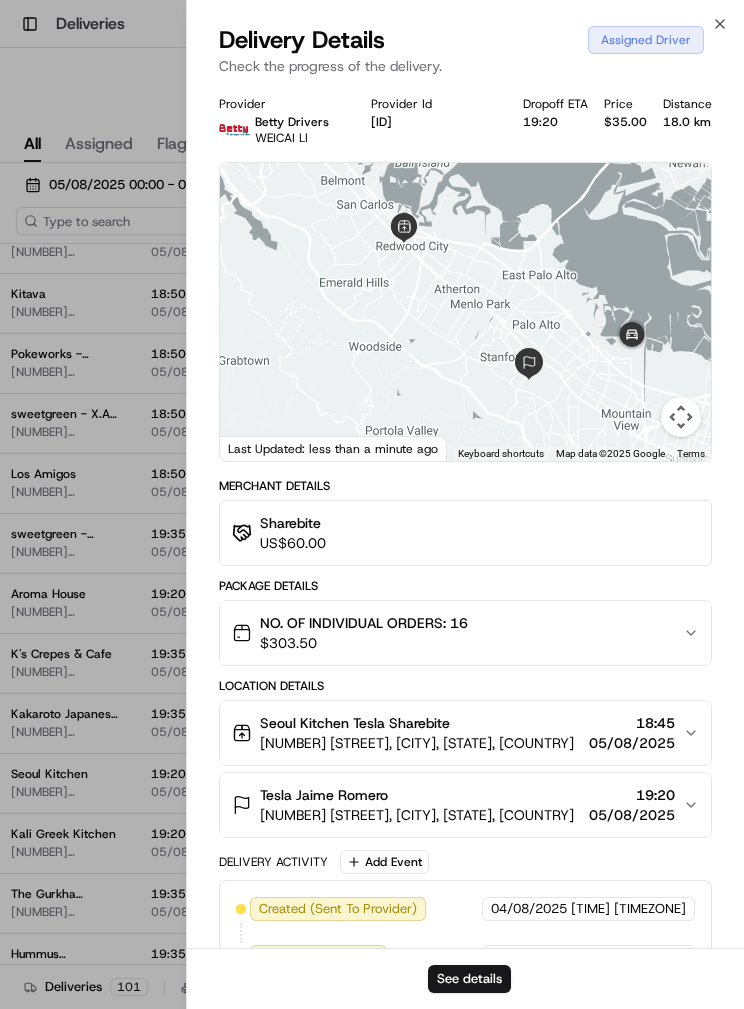 click on "NO. OF INDIVIDUAL ORDERS: 16 $ 303.50" at bounding box center (457, 633) 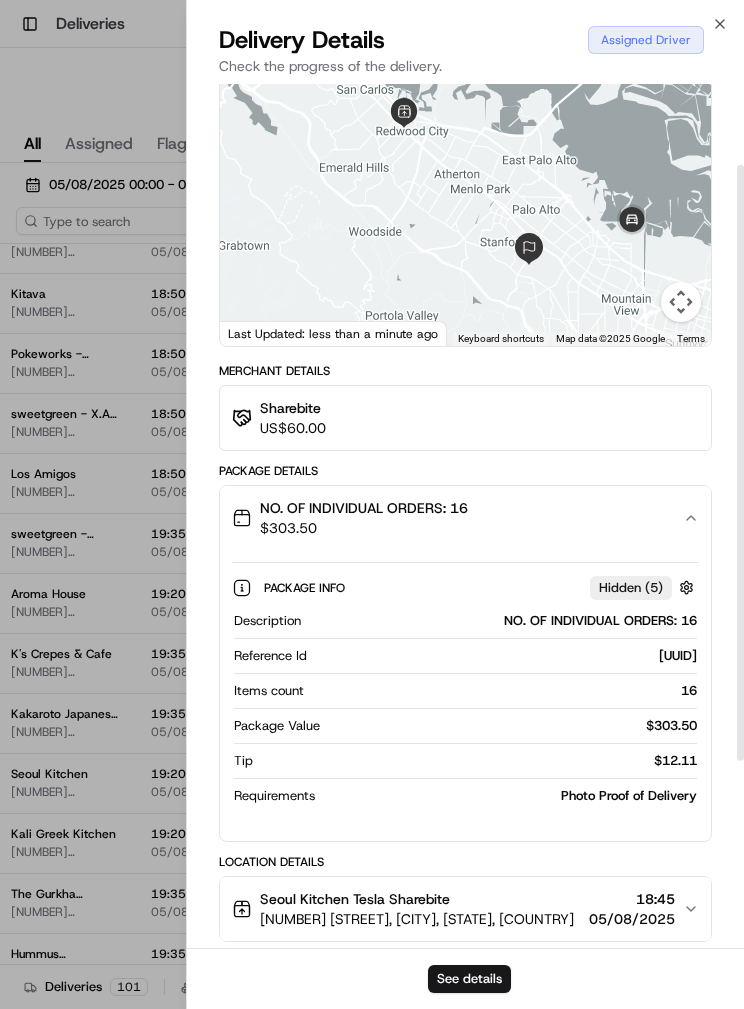 scroll, scrollTop: 117, scrollLeft: 0, axis: vertical 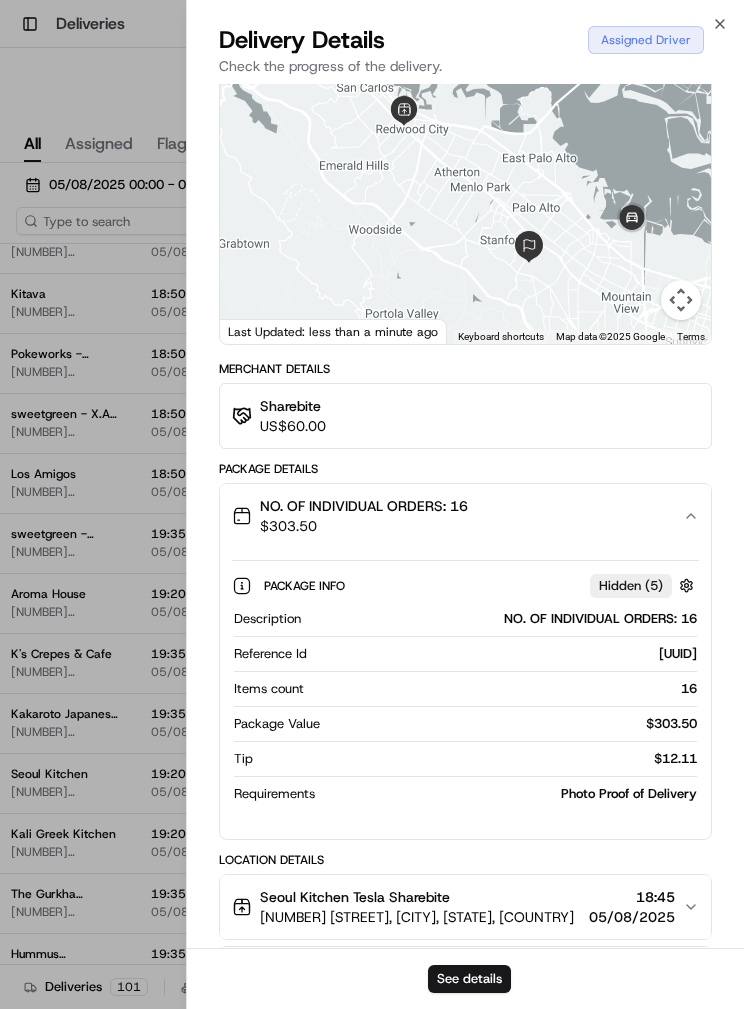 click on "NO. OF INDIVIDUAL ORDERS: 16 $ 303.50" at bounding box center (465, 516) 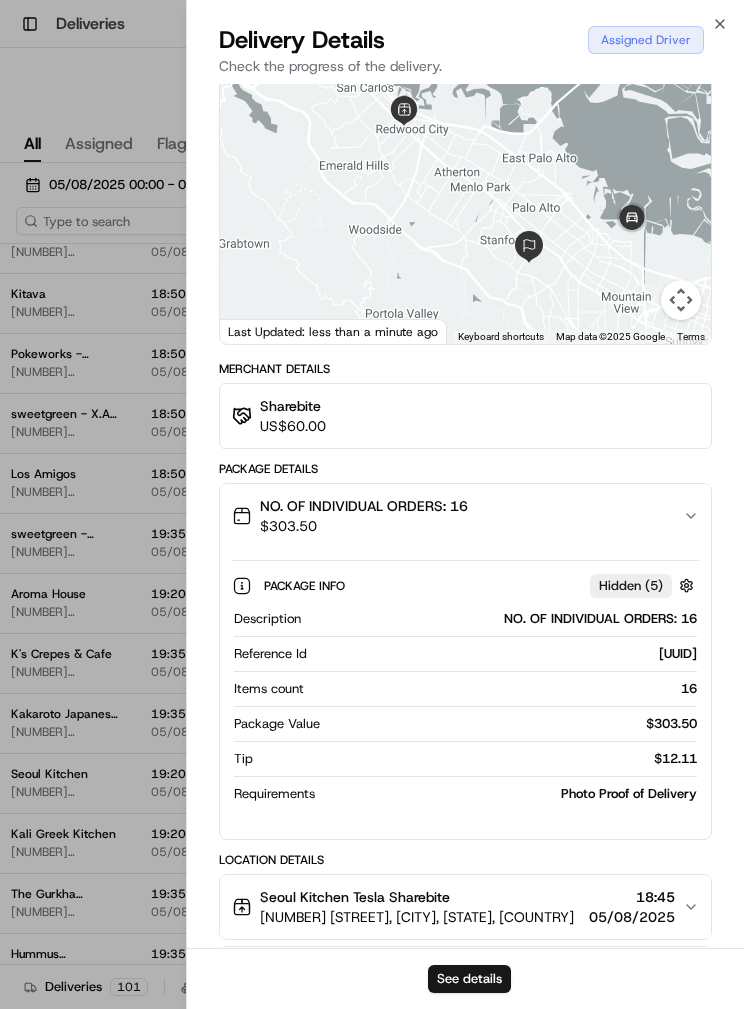 scroll, scrollTop: 98, scrollLeft: 0, axis: vertical 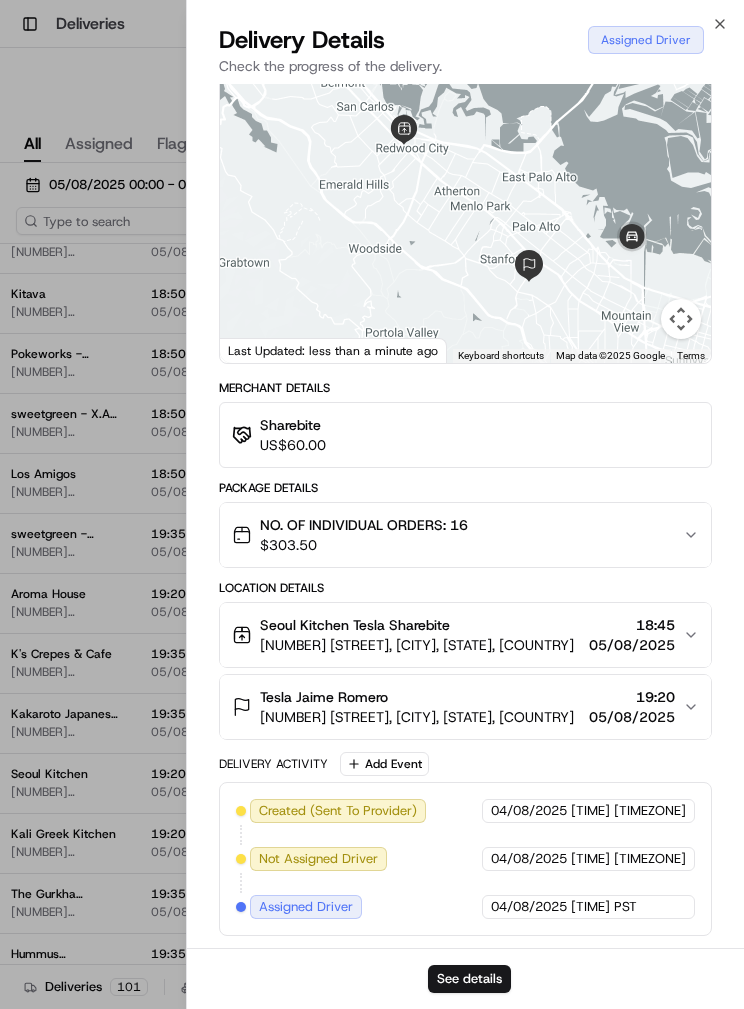click 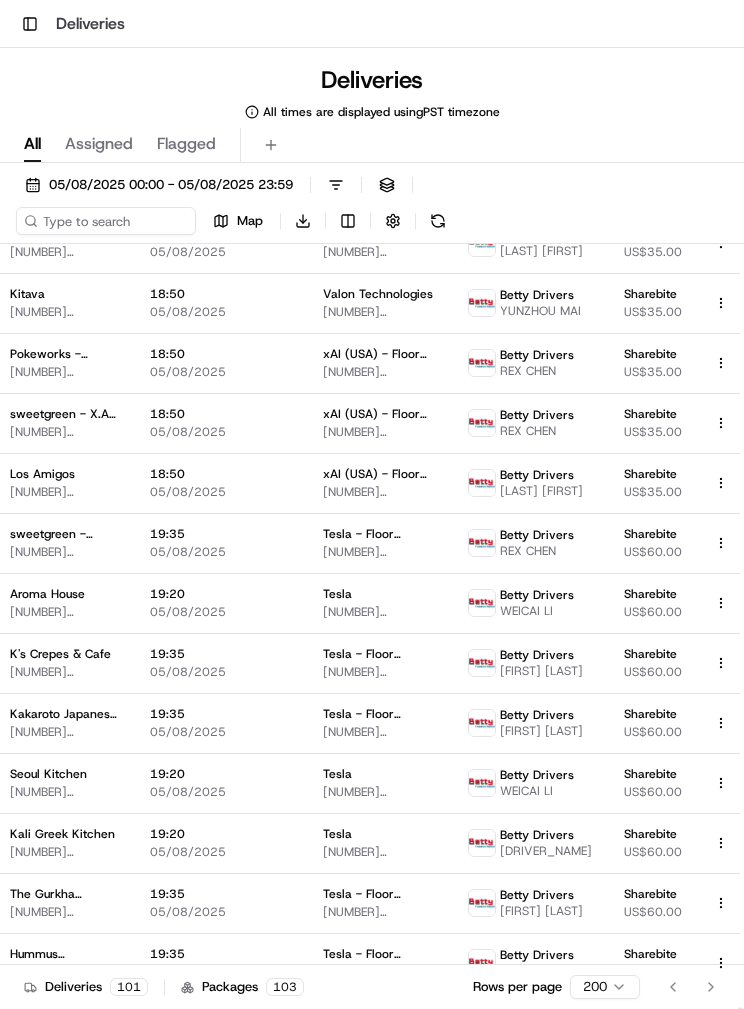scroll, scrollTop: 5406, scrollLeft: 358, axis: both 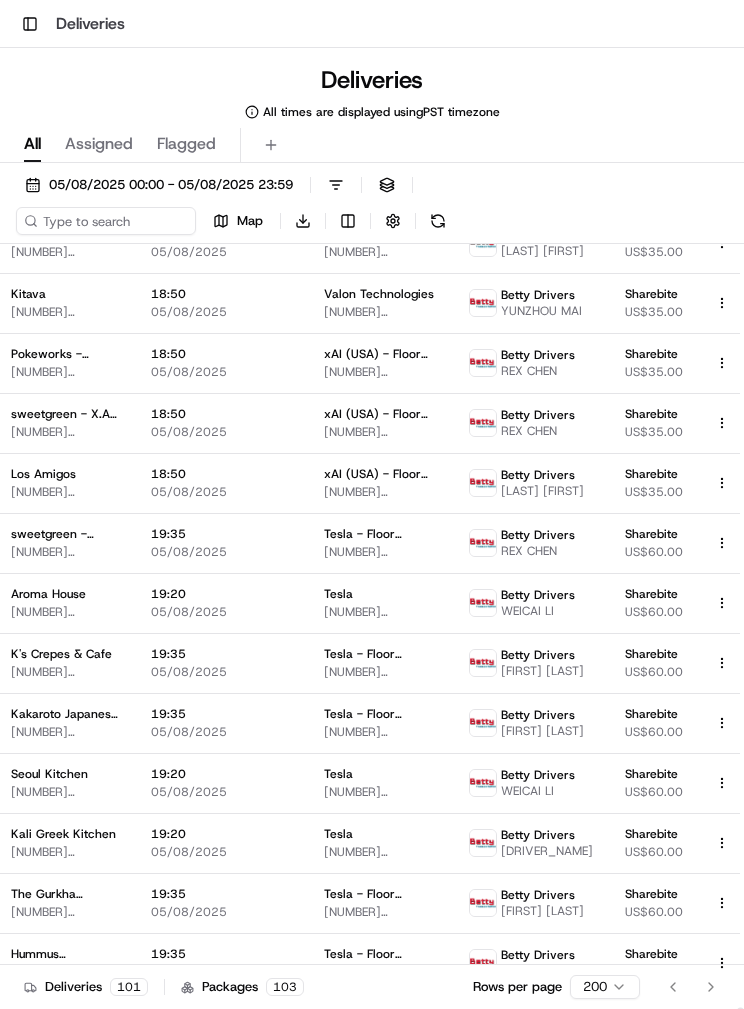 click on "[LAST] [FIRST]" at bounding box center (542, 491) 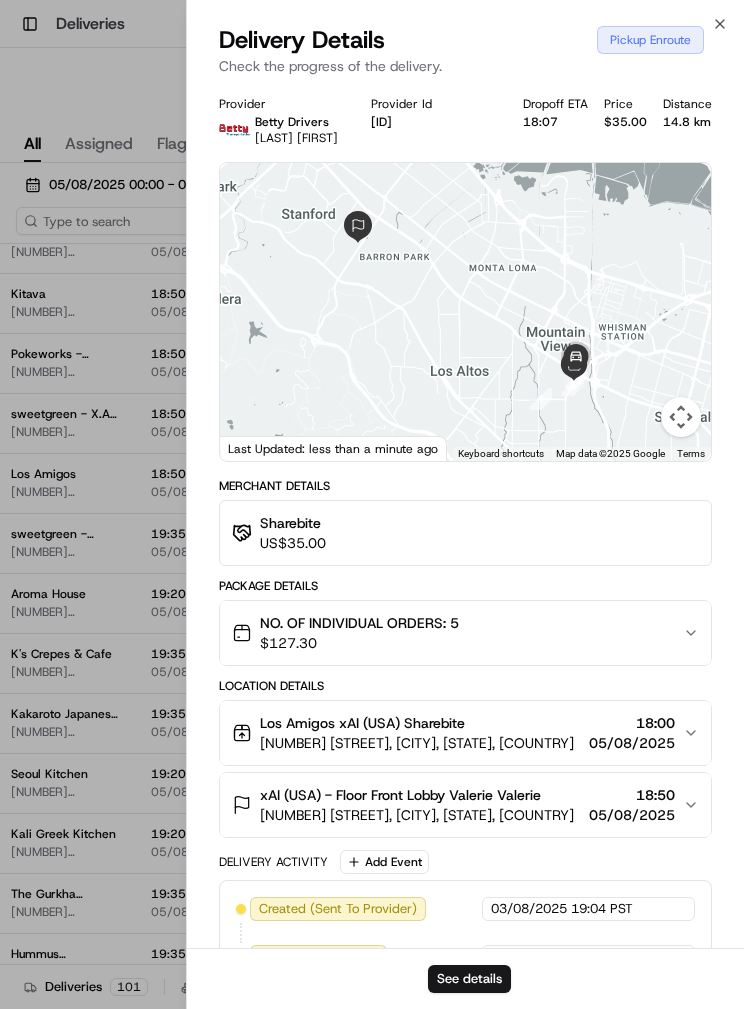 click 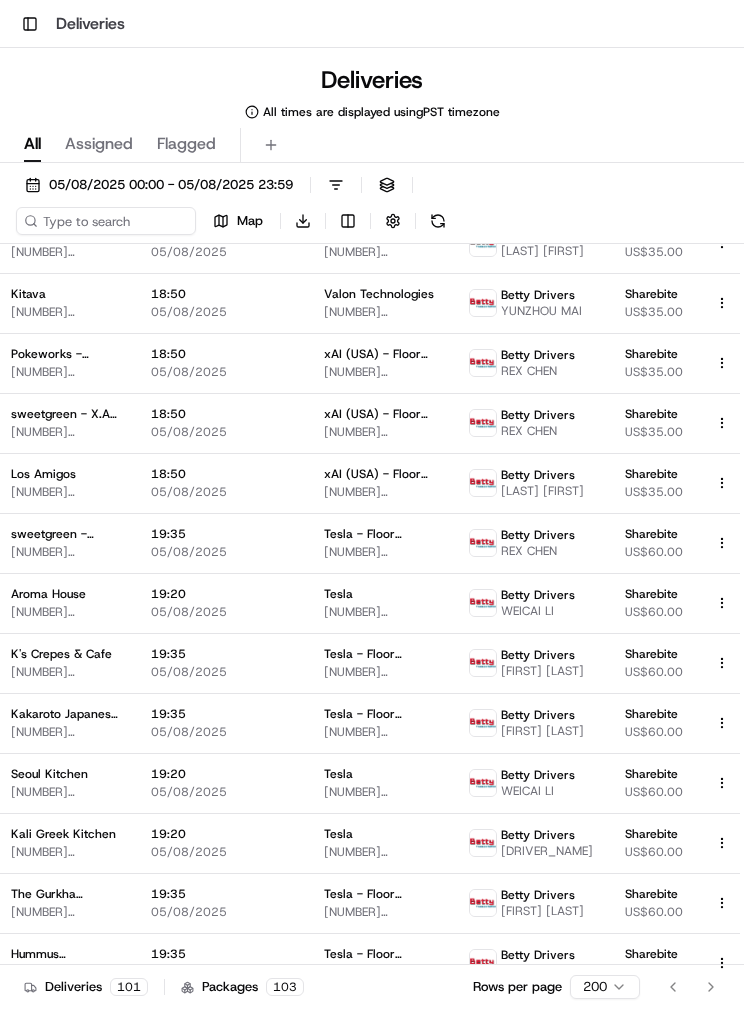 click on "05/08/2025" at bounding box center (221, 312) 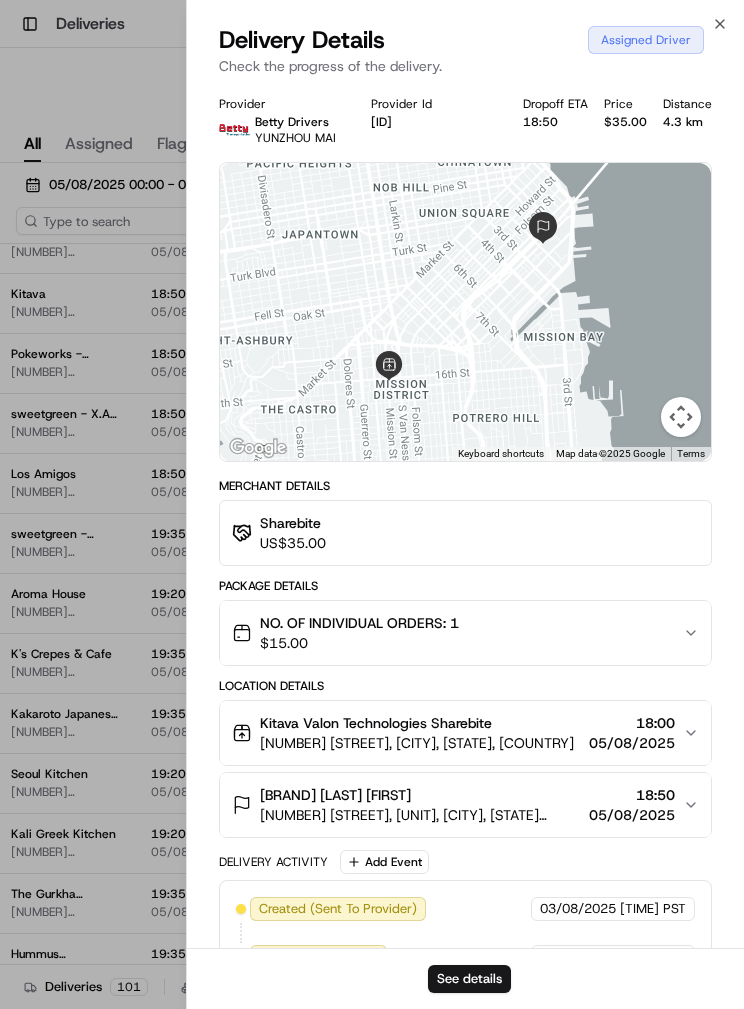click 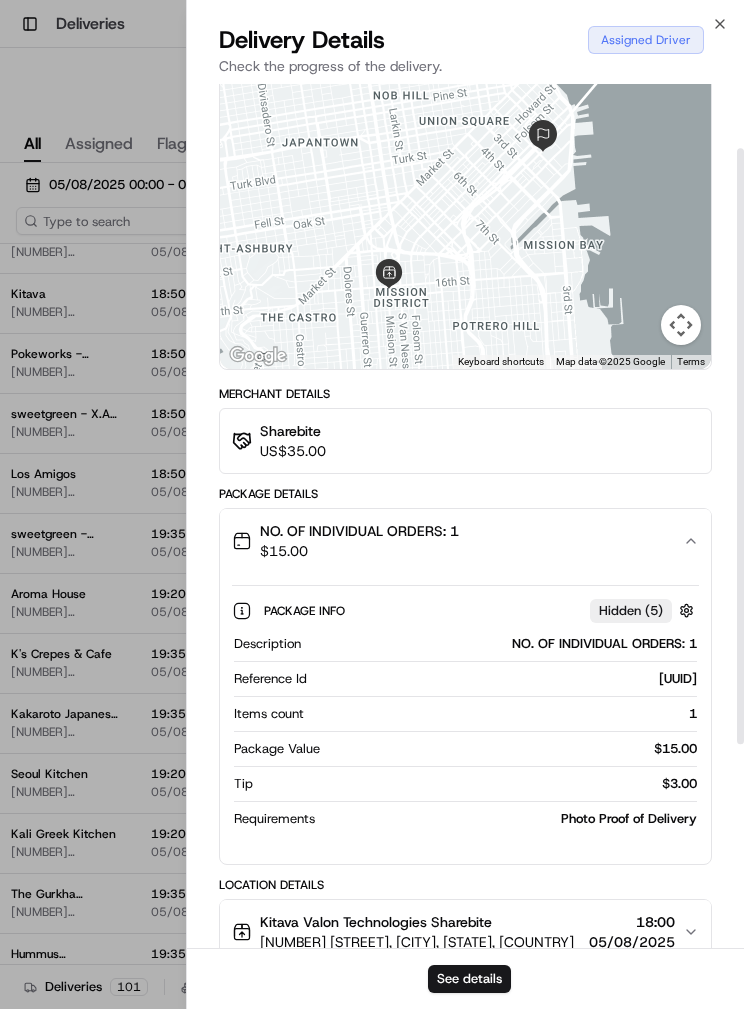 scroll, scrollTop: 95, scrollLeft: 0, axis: vertical 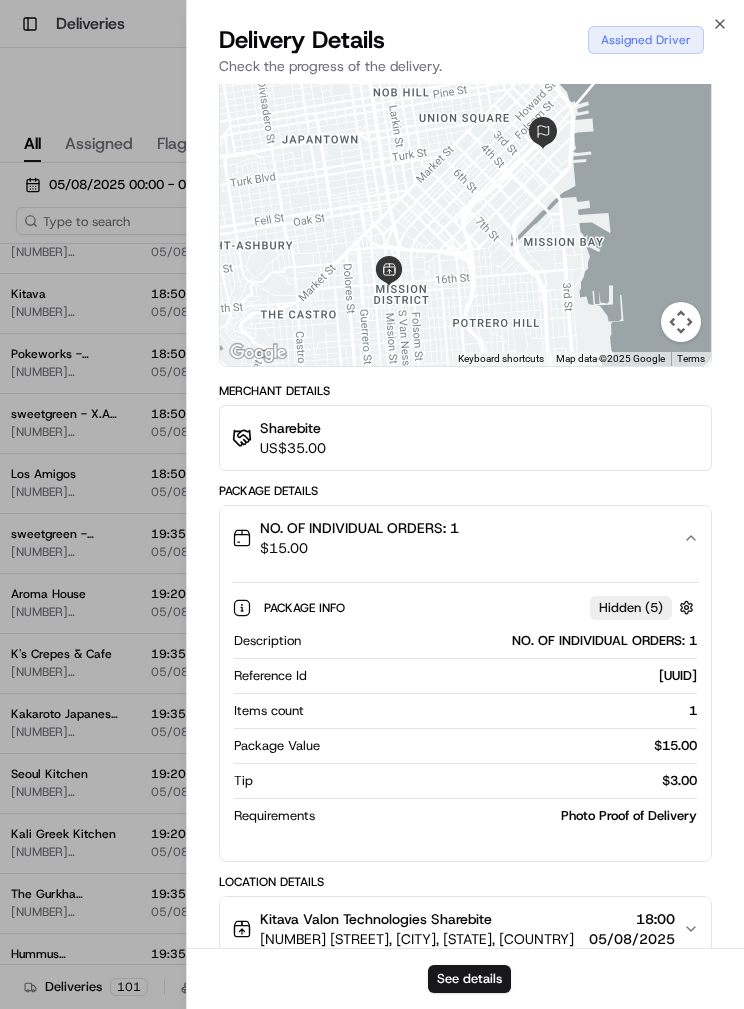click 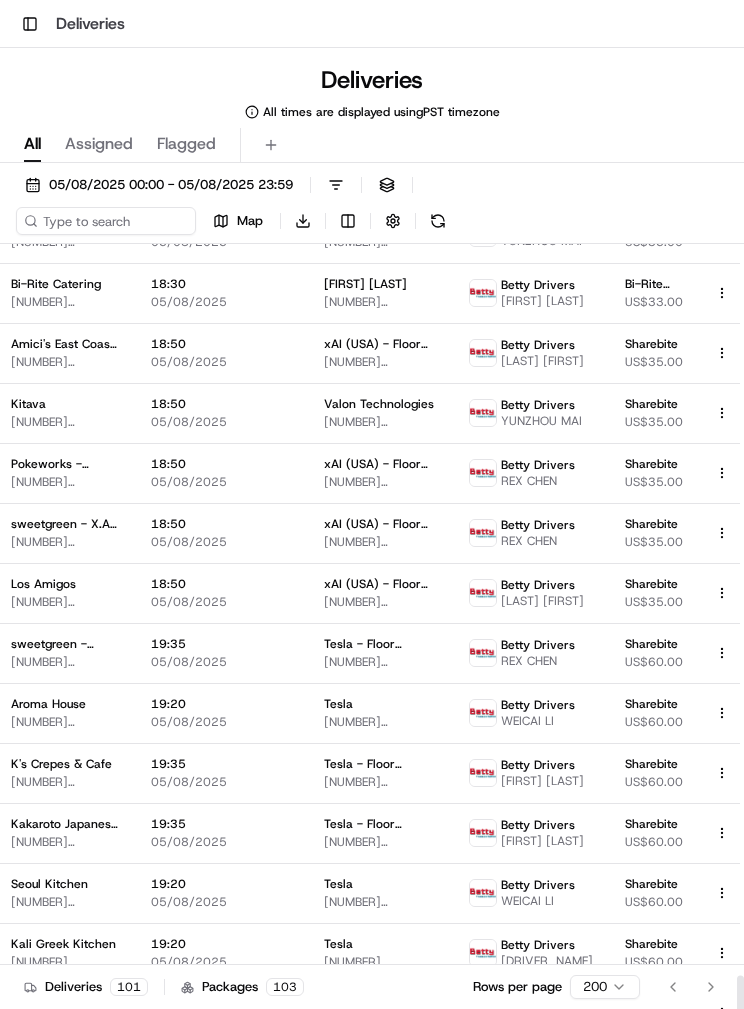 scroll, scrollTop: 5180, scrollLeft: 358, axis: both 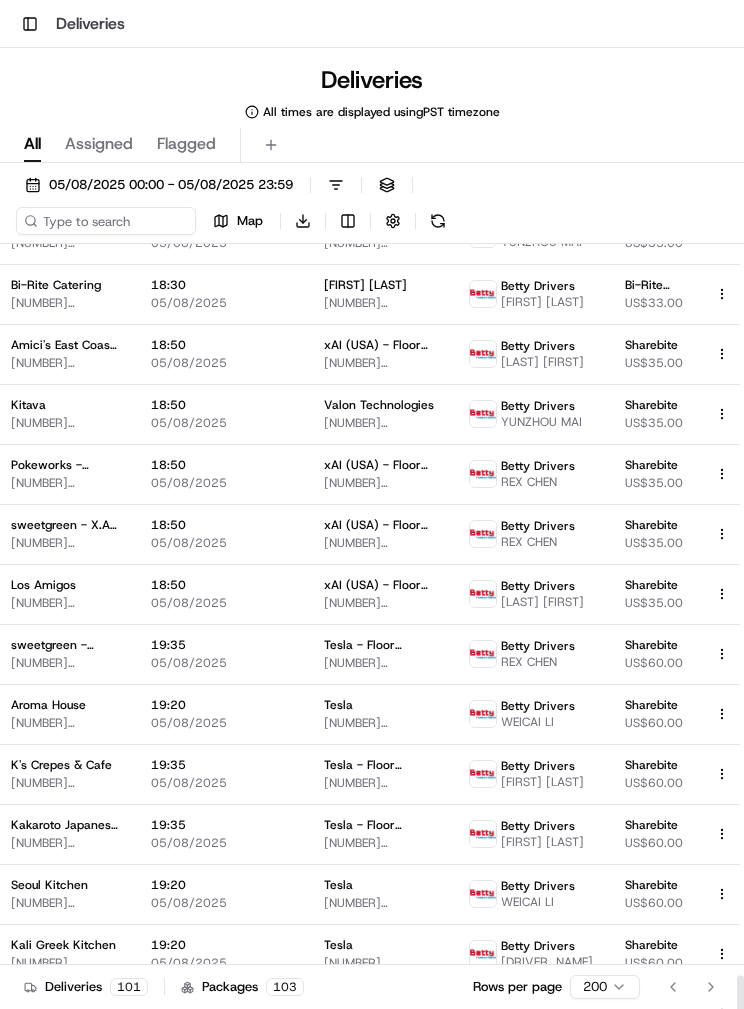 click on "Sharebite" at bounding box center (654, 225) 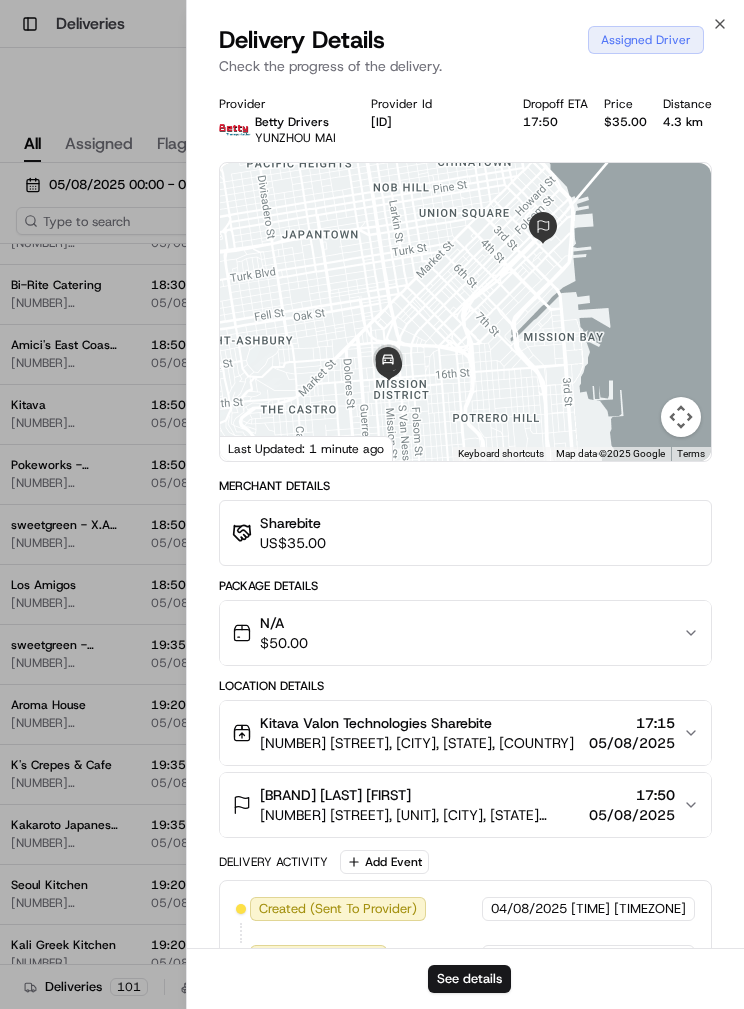 click on "N/A $ 50.00" at bounding box center [457, 633] 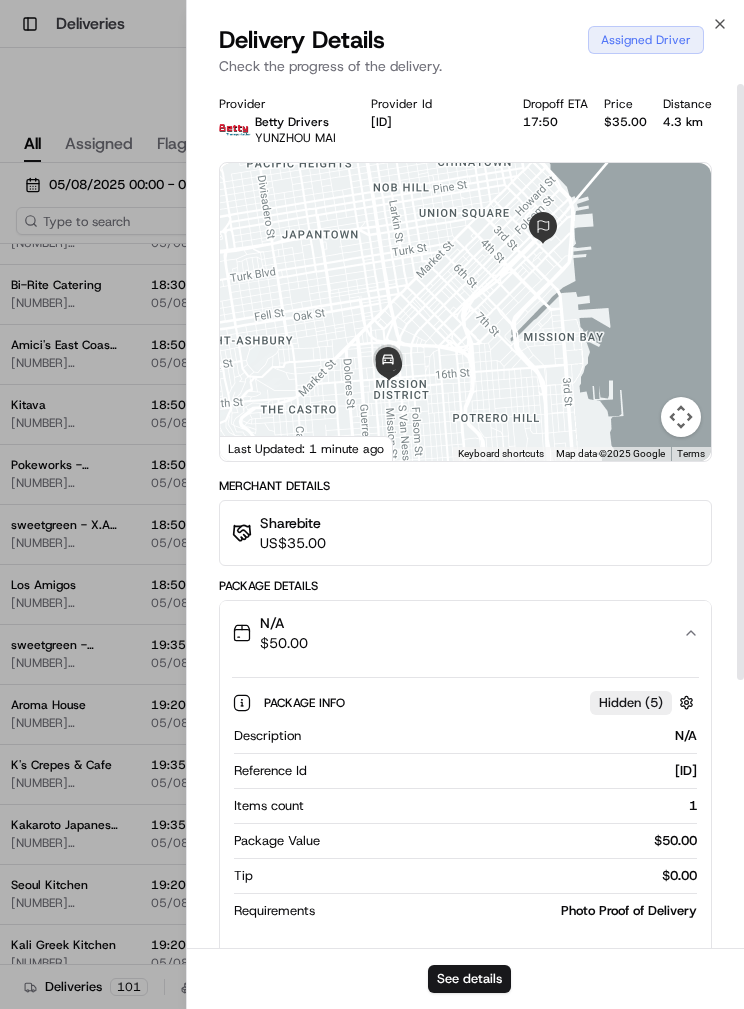 scroll, scrollTop: 0, scrollLeft: 0, axis: both 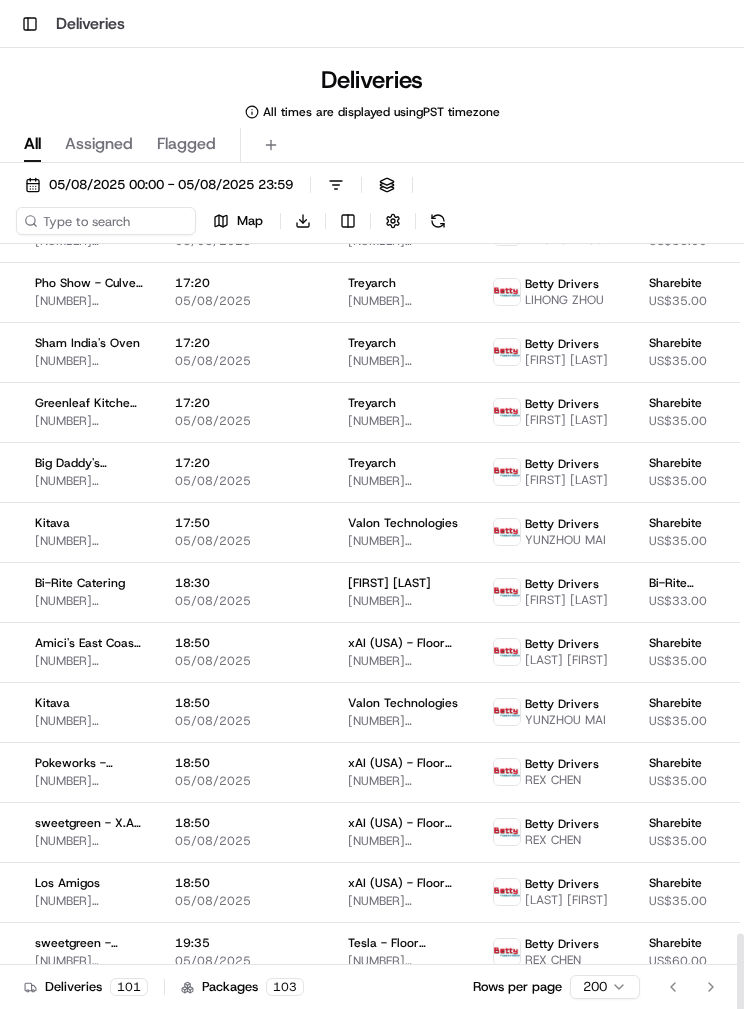 click on "YUNZHOU MAI" at bounding box center [565, 540] 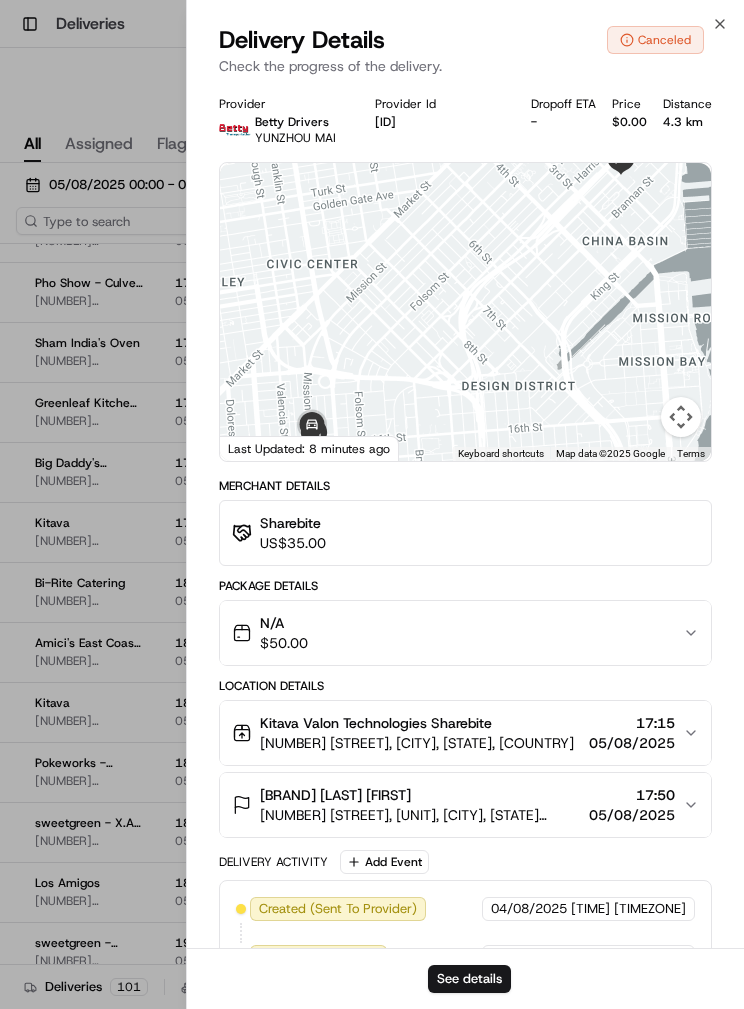 click at bounding box center (372, 504) 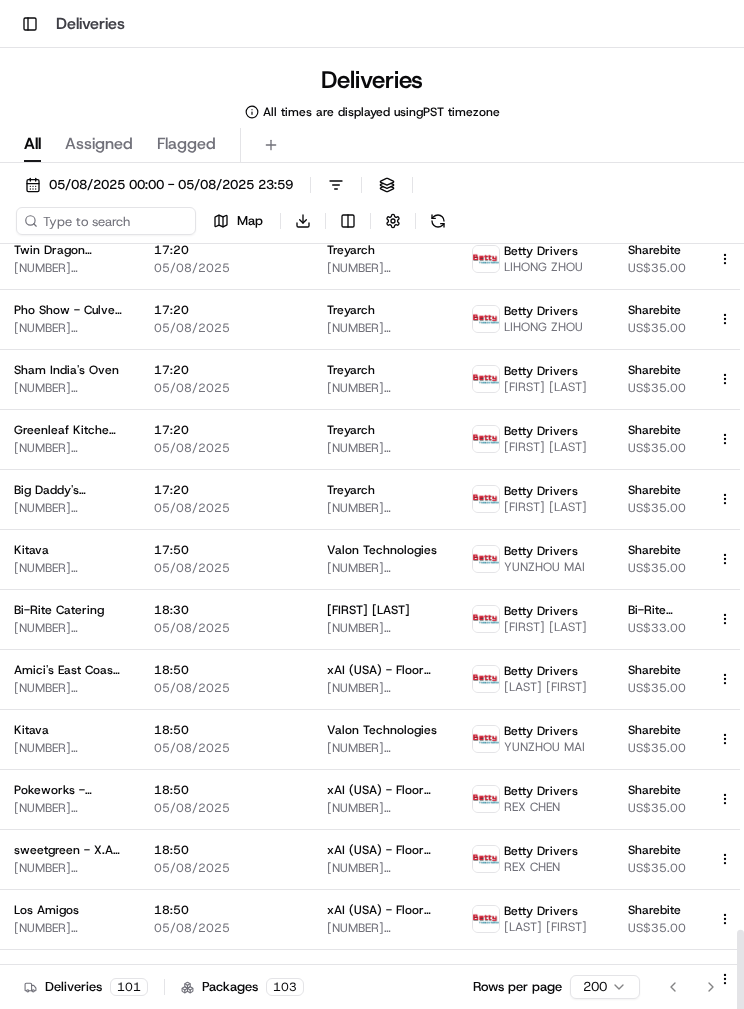 scroll, scrollTop: 4854, scrollLeft: 377, axis: both 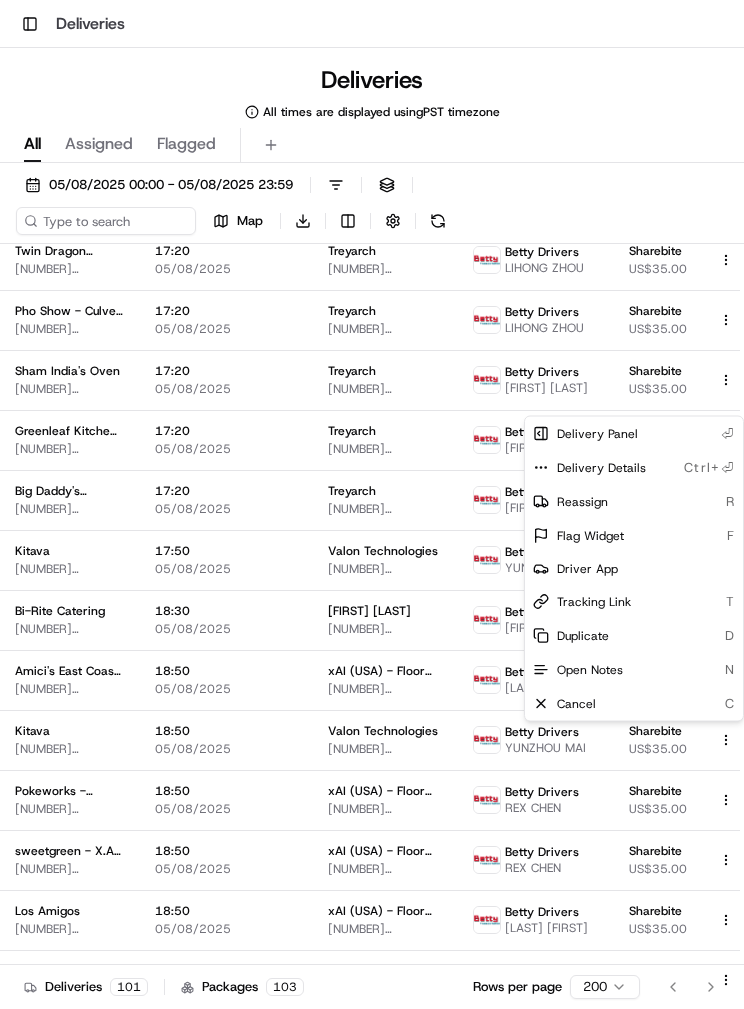 click on "Dropoff Complete [TIME] [DATE] [BRAND] [NUMBER] [STREET], [CITY], [STATE] , US [TIME] [DATE] [BRAND] [NUMBER] [STREET], [UNIT], [CITY], [STATE] , US [DRIVER_NAME] [DRIVER_NAME] [BRAND] [CURRENCY] Dropoff Complete [TIME] [DATE] [BRAND] [NUMBER] [STREET], [CITY], [STATE] , US [TIME] [DATE] [BRAND] [NUMBER] [STREET], [UNIT], [CITY], [STATE] , US [DRIVER_NAME] [DRIVER_NAME] [BRAND] [CURRENCY] Dropoff Complete [TIME] [DATE] [BRAND] [NUMBER] [STREET], [CITY], [STATE] , US [TIME] [DATE] [BRAND] [STREET] [NUMBER], [CITY], [STATE] , US [DRIVER_NAME] [DRIVER_NAME] [BRAND] [CURRENCY]" at bounding box center [372, 504] 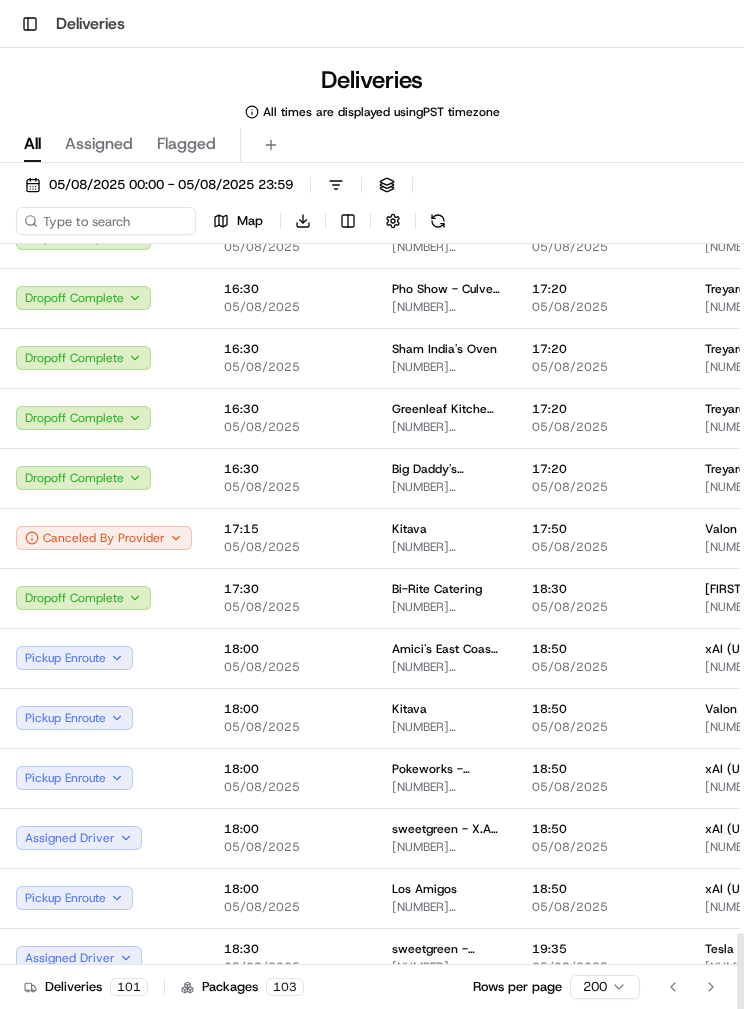 scroll, scrollTop: 4881, scrollLeft: 0, axis: vertical 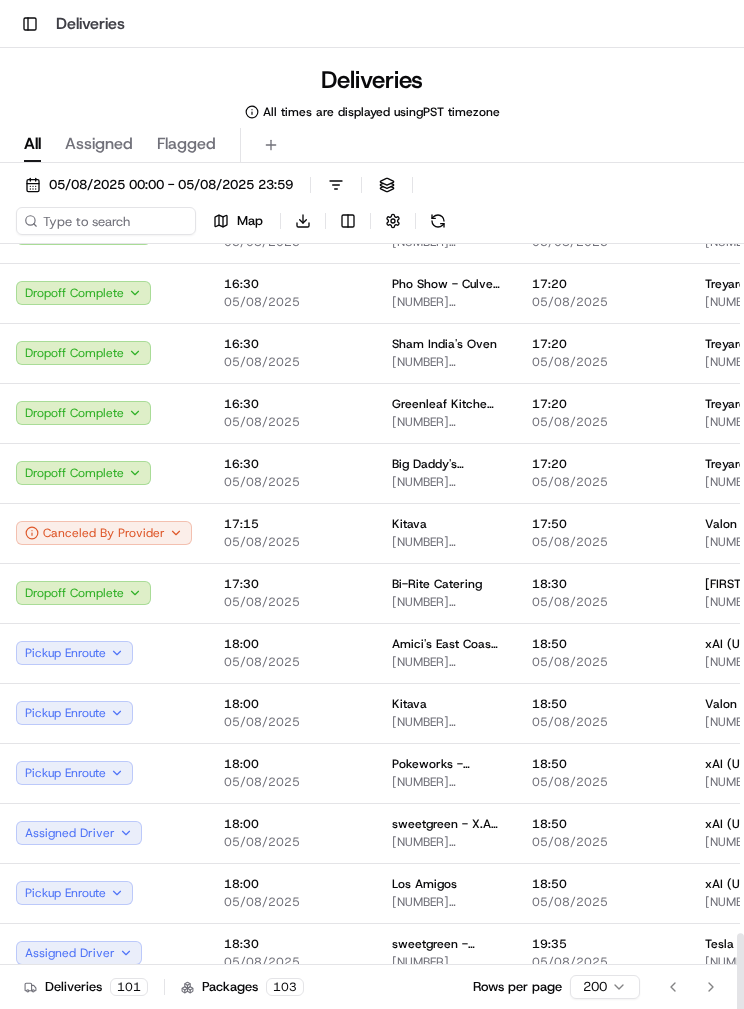 click 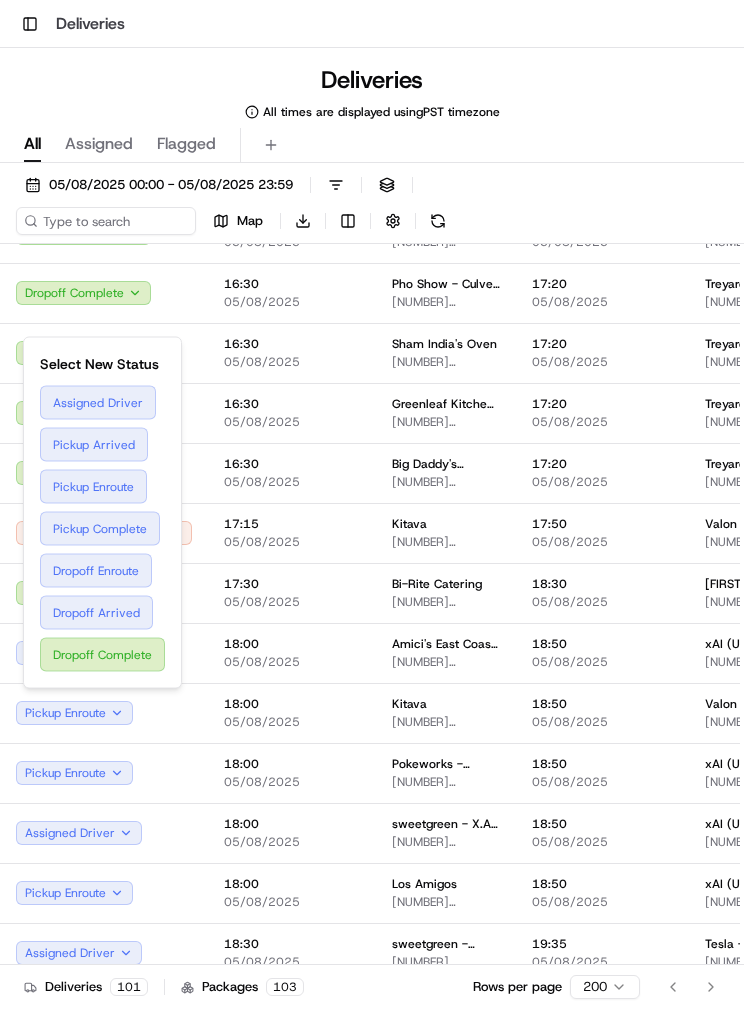 click on "[TIME] [DATE]" at bounding box center (292, 533) 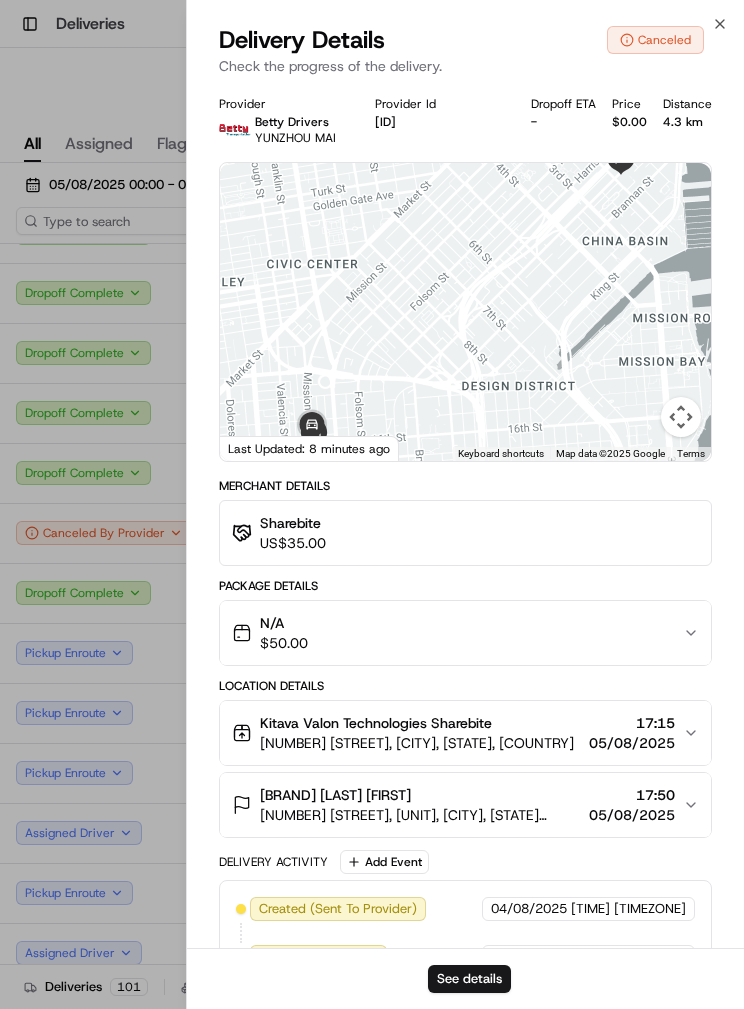 click at bounding box center [372, 504] 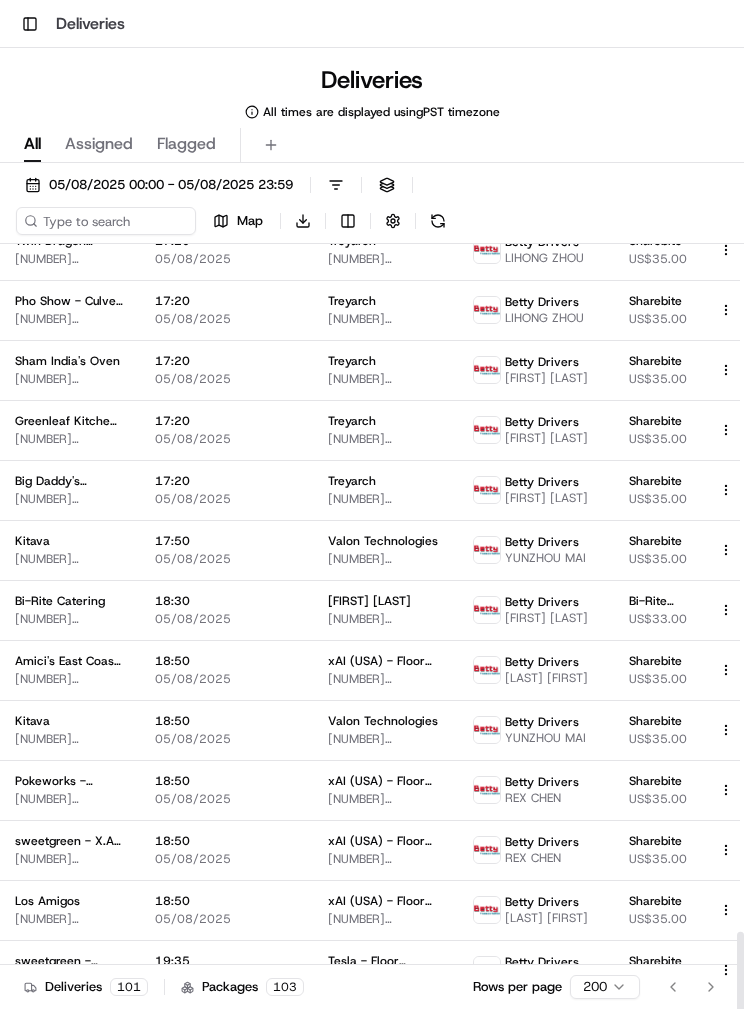 scroll, scrollTop: 4870, scrollLeft: 377, axis: both 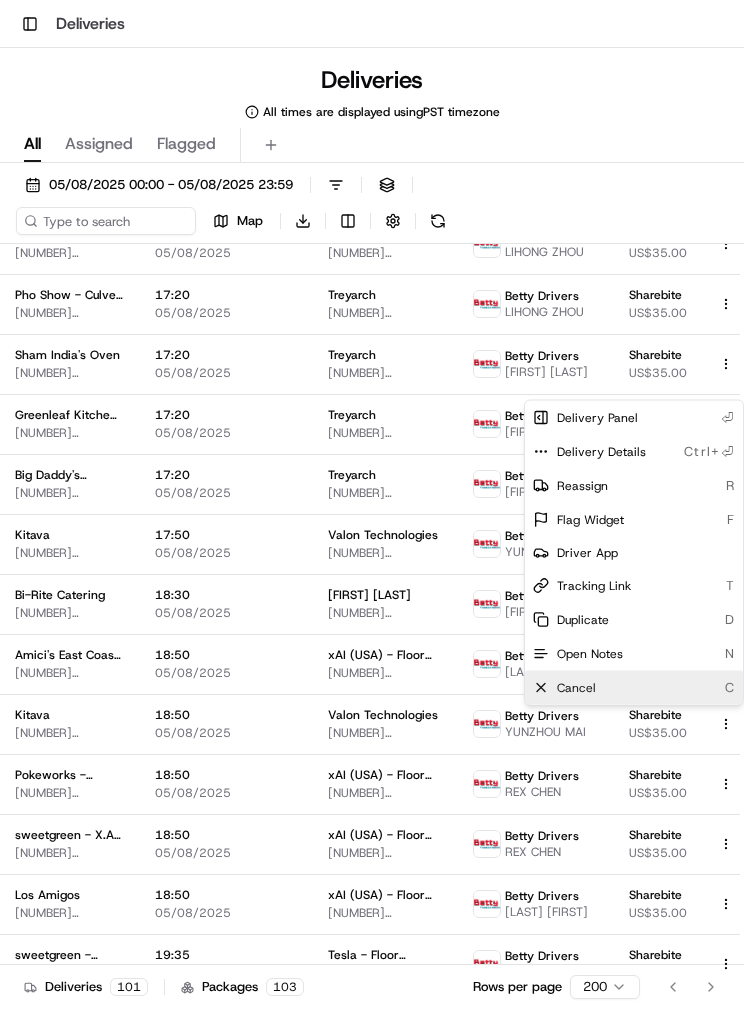 click on "Cancel" at bounding box center (576, 688) 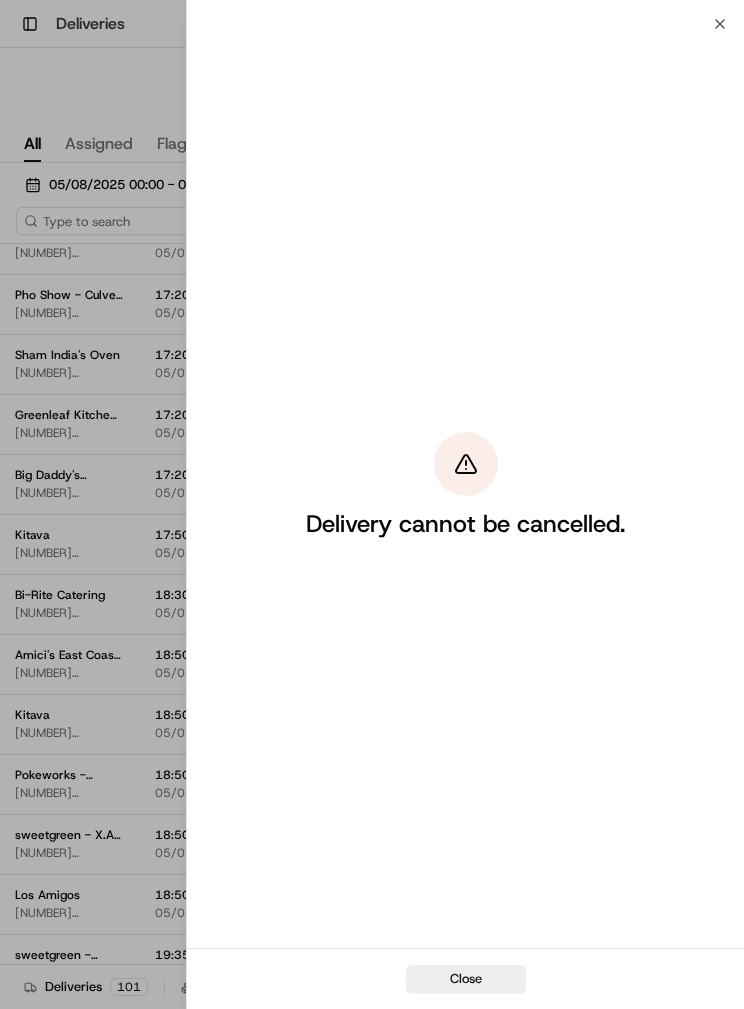 click at bounding box center (372, 504) 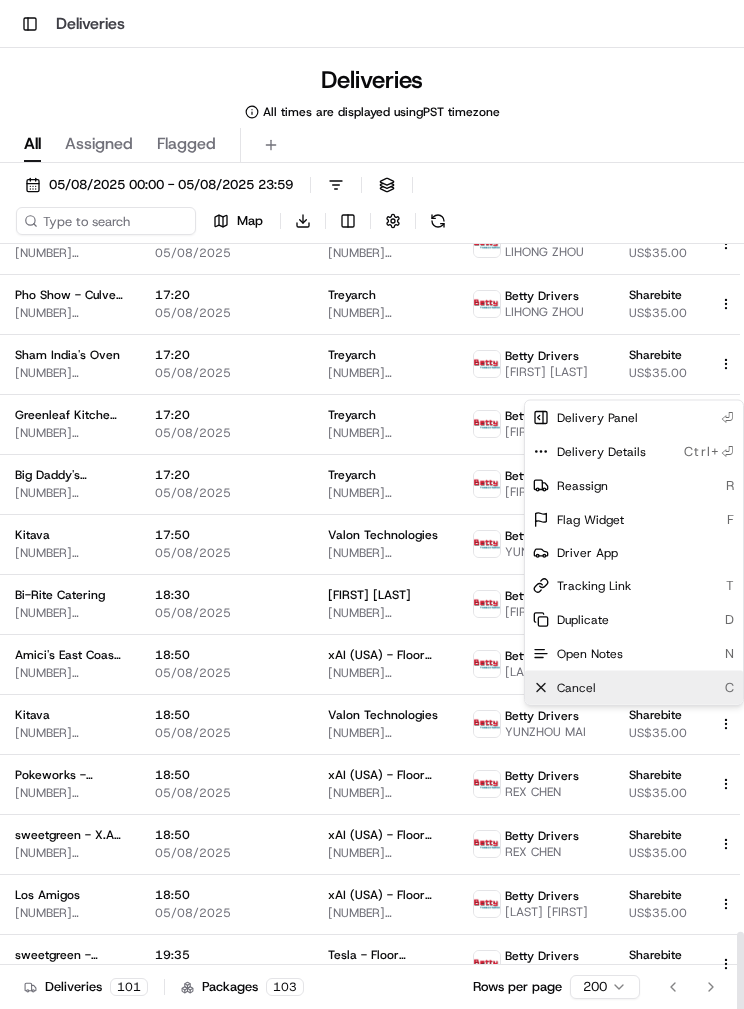 click on "Sharebite US$35.00" at bounding box center (658, 544) 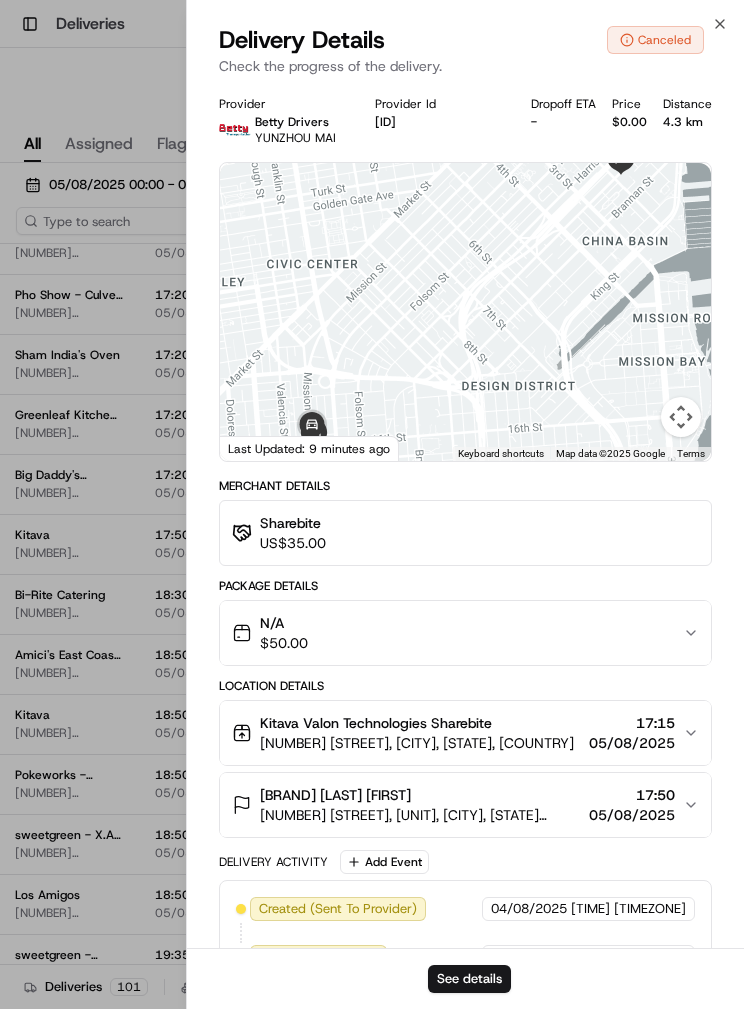 click at bounding box center [372, 504] 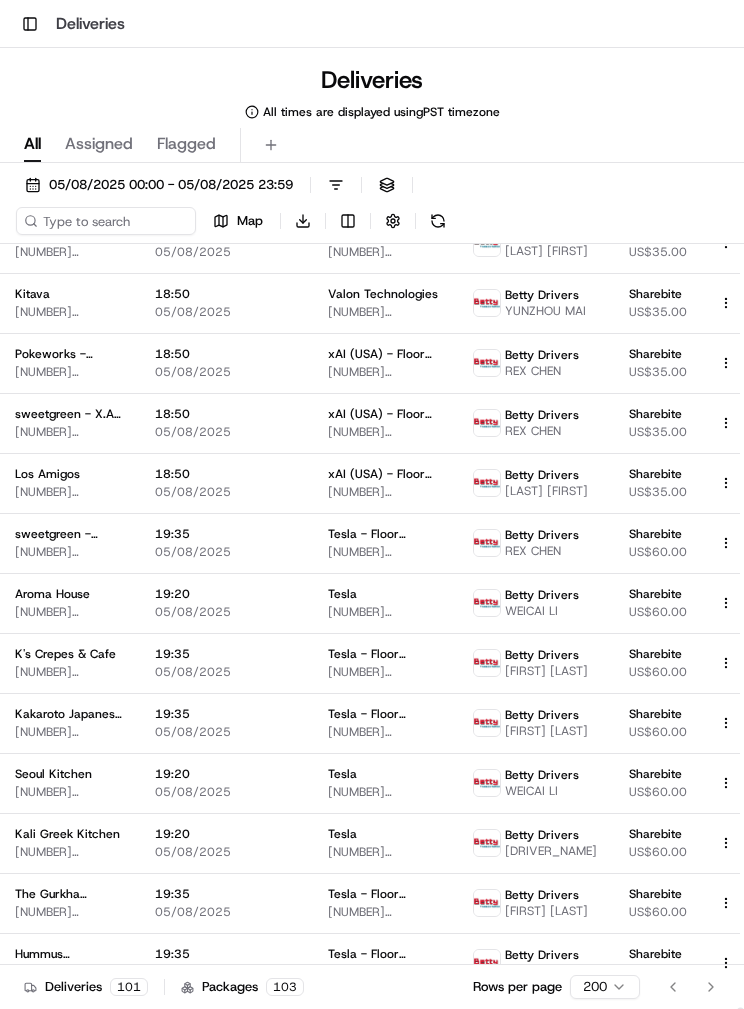 scroll, scrollTop: 5406, scrollLeft: 377, axis: both 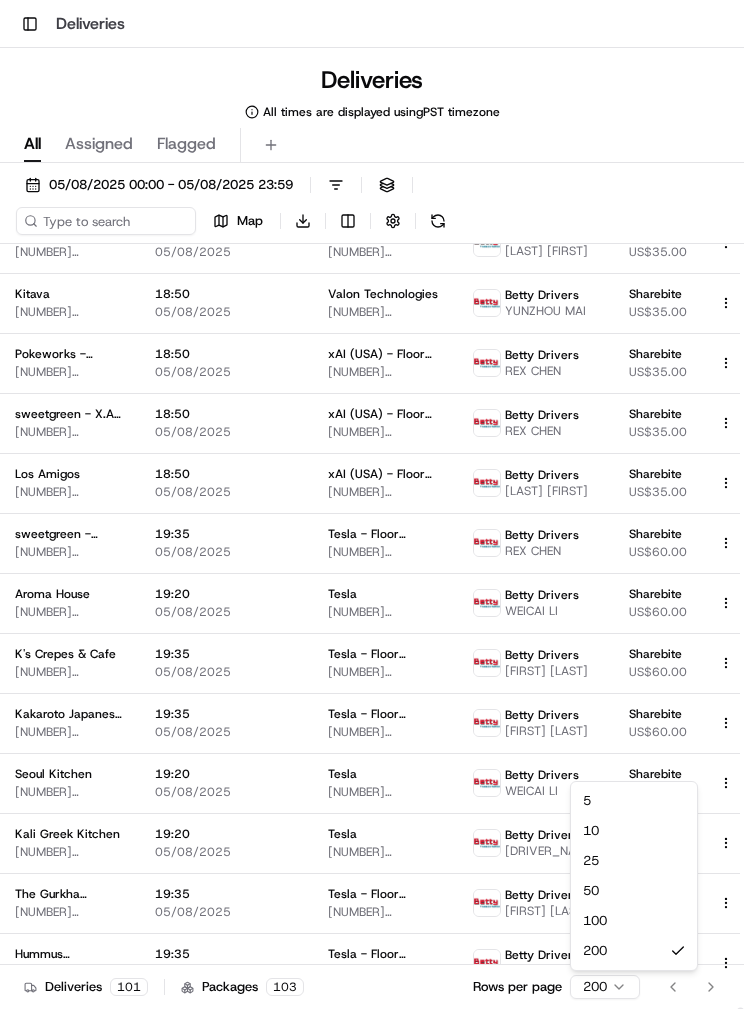 click on "Dropoff Complete [TIME] [DATE] [BRAND] [NUMBER] [STREET], [CITY], [STATE] , US [TIME] [DATE] [BRAND] [NUMBER] [STREET], [UNIT], [CITY], [STATE] , US [DRIVER_NAME] [DRIVER_NAME] [BRAND] [CURRENCY] Dropoff Complete [TIME] [DATE] [BRAND] [NUMBER] [STREET], [CITY], [STATE] , US [TIME] [DATE] [BRAND] [NUMBER] [STREET], [UNIT], [CITY], [STATE] , US [DRIVER_NAME] [DRIVER_NAME] [BRAND] [CURRENCY] Dropoff Complete [TIME] [DATE] [BRAND] [NUMBER] [STREET], [CITY], [STATE] , US [TIME] [DATE] [BRAND] [STREET] [NUMBER], [CITY], [STATE] , US [DRIVER_NAME] [DRIVER_NAME] [BRAND] [CURRENCY]" at bounding box center [372, 504] 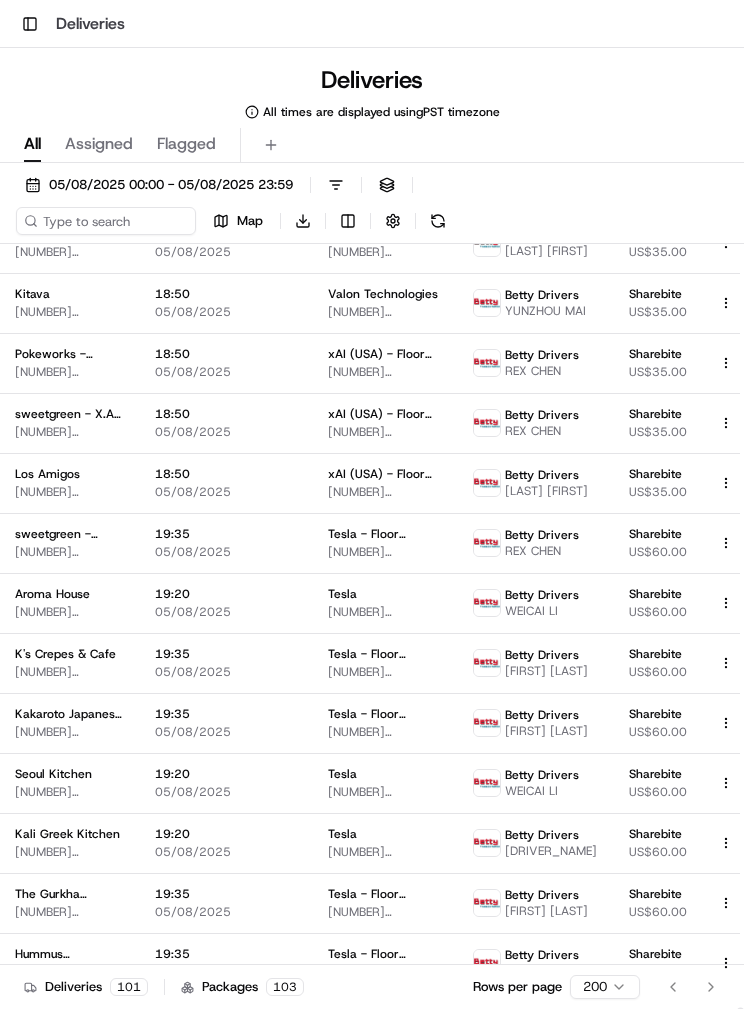 click on "Go to first page Go to previous page Go to next page Go to last page" at bounding box center [692, 987] 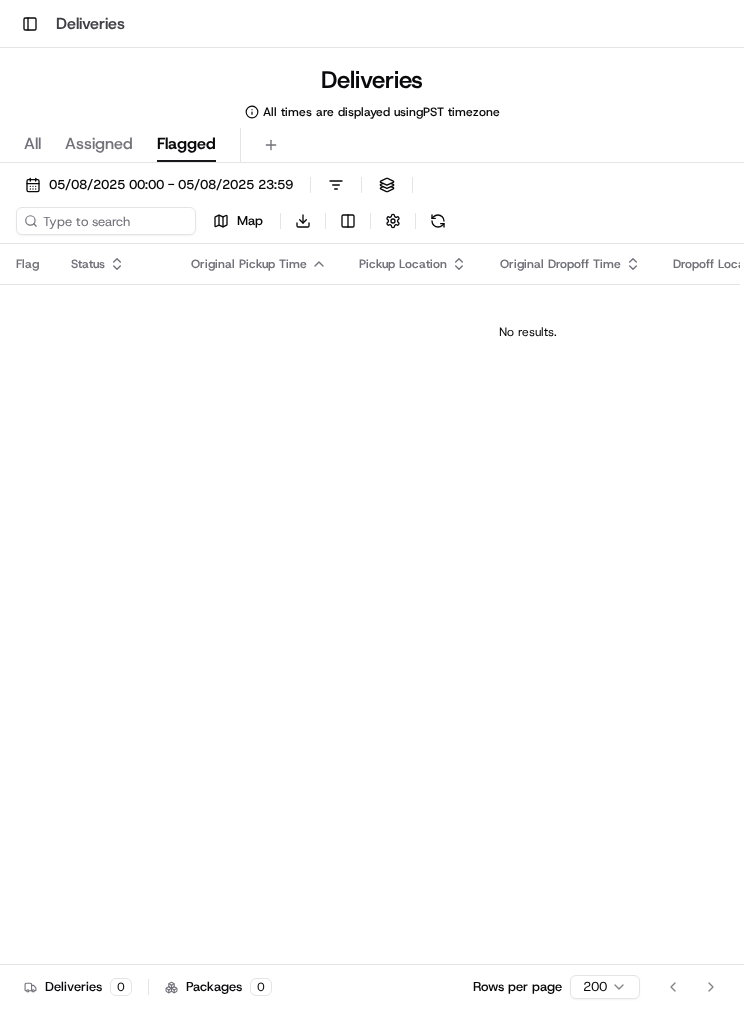 click on "Deliveries All times are displayed using  PST   timezone" at bounding box center [372, 92] 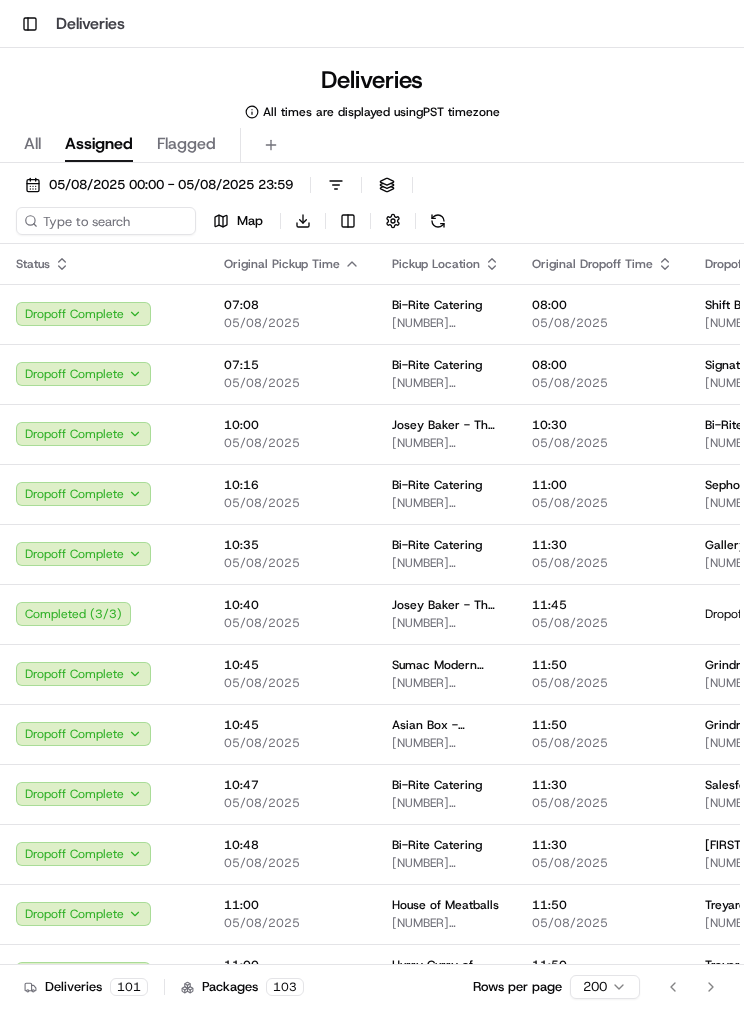 click on "05/08/2025 00:00 - 05/08/2025 23:59" at bounding box center (171, 185) 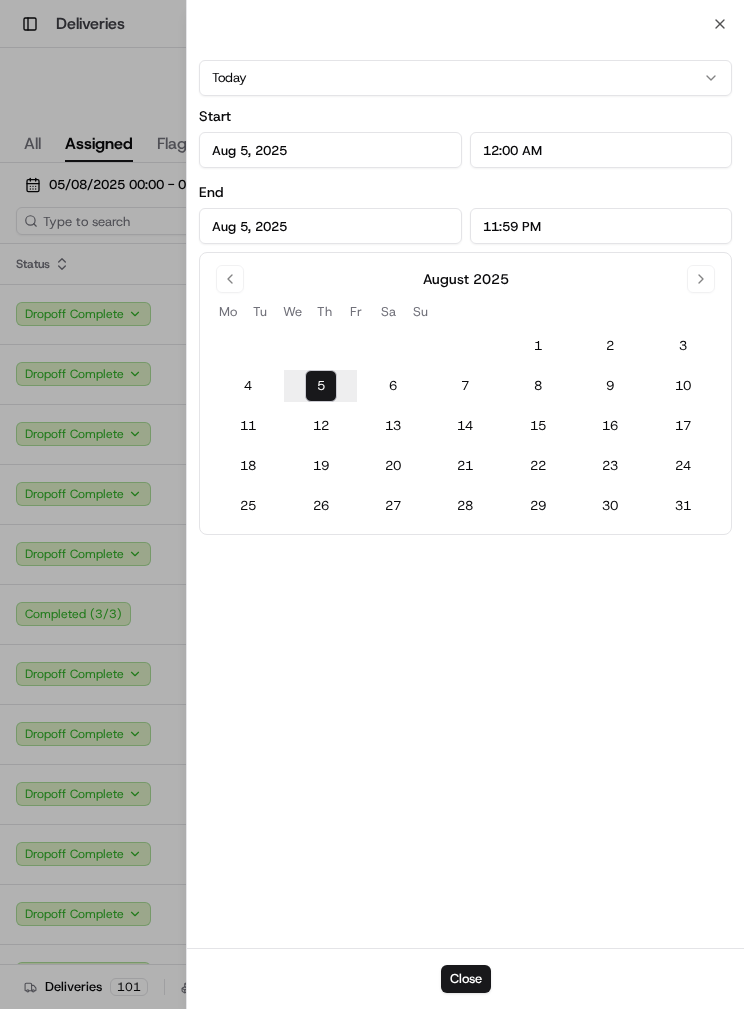 click on "7" at bounding box center (465, 386) 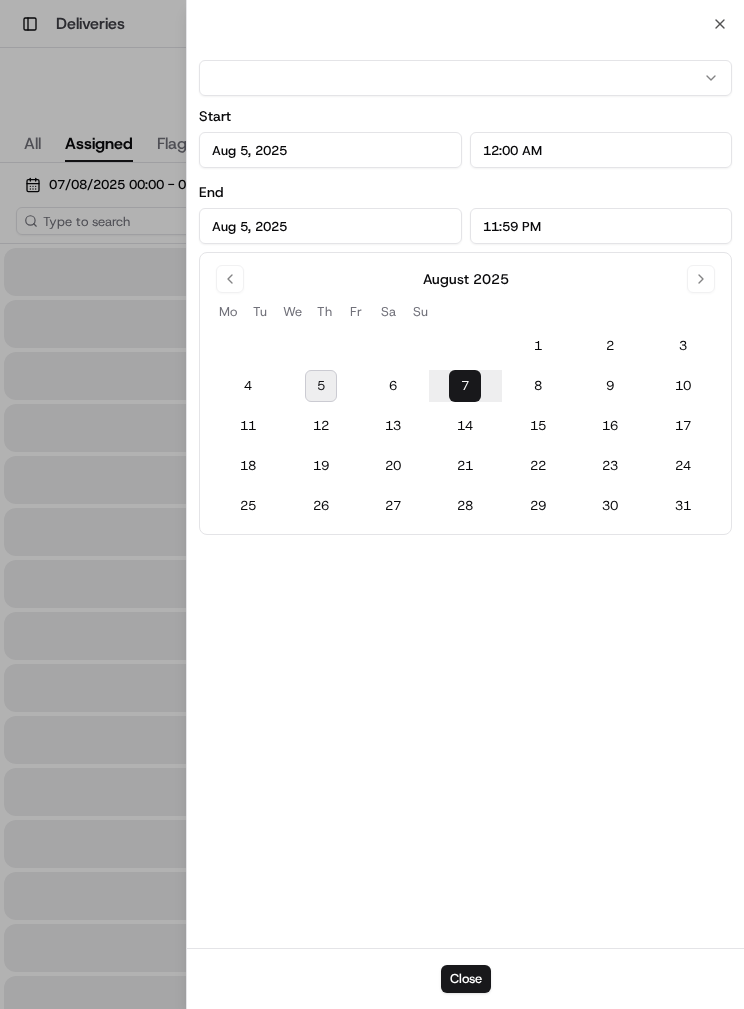 type on "Aug 7, 2025" 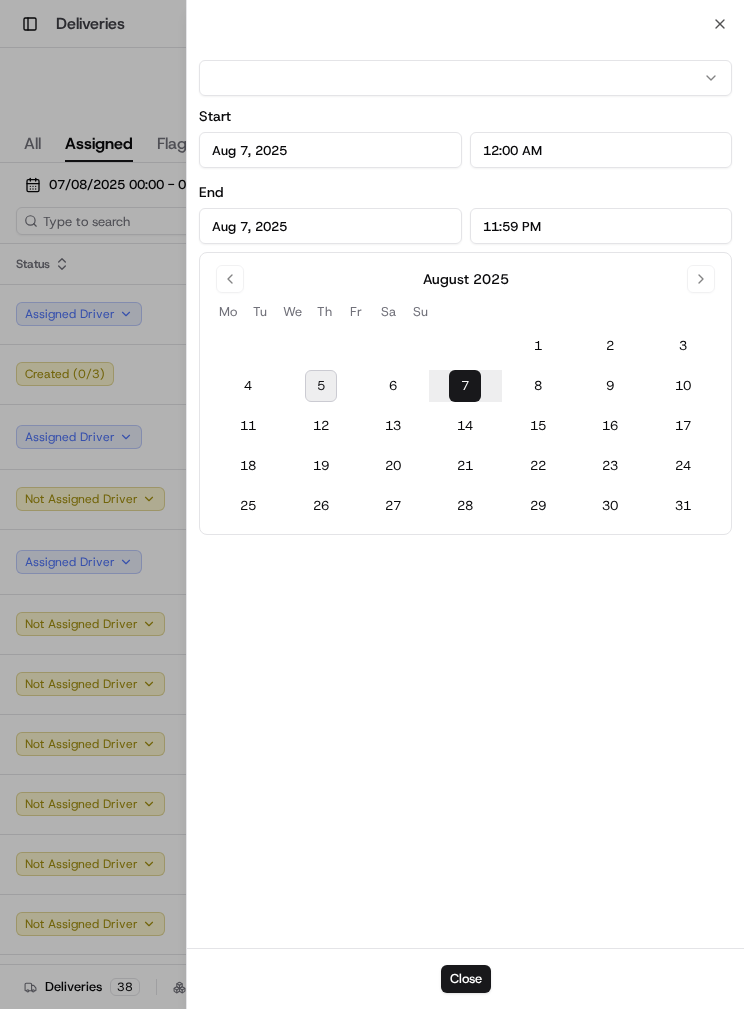 click on "Close" at bounding box center [466, 979] 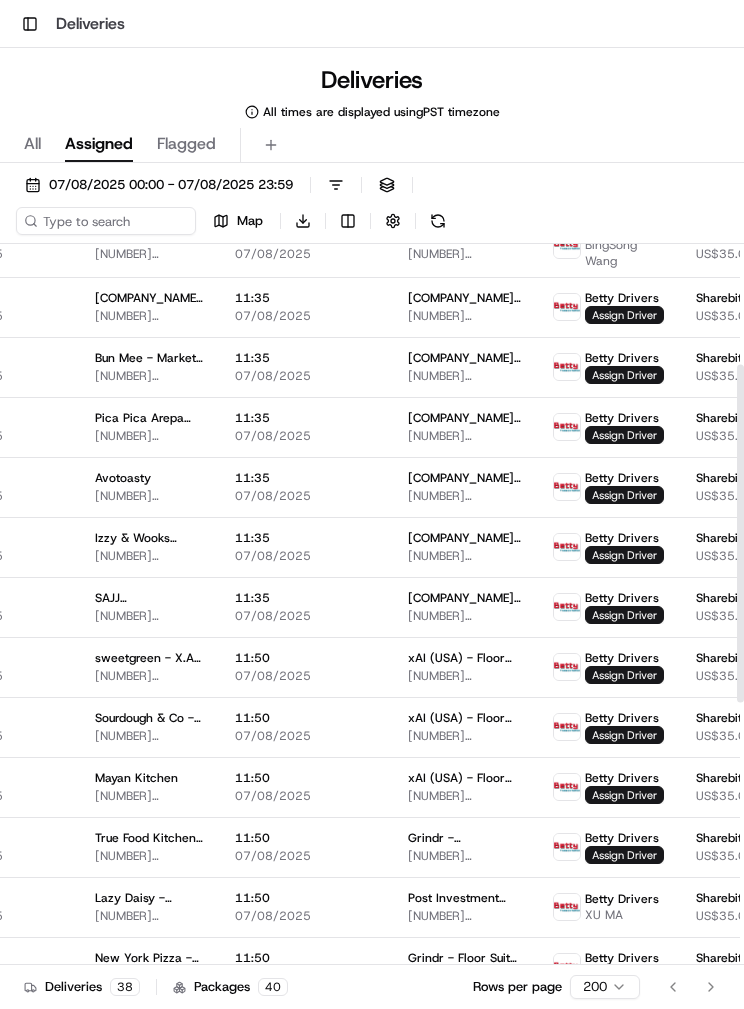 scroll, scrollTop: 317, scrollLeft: 272, axis: both 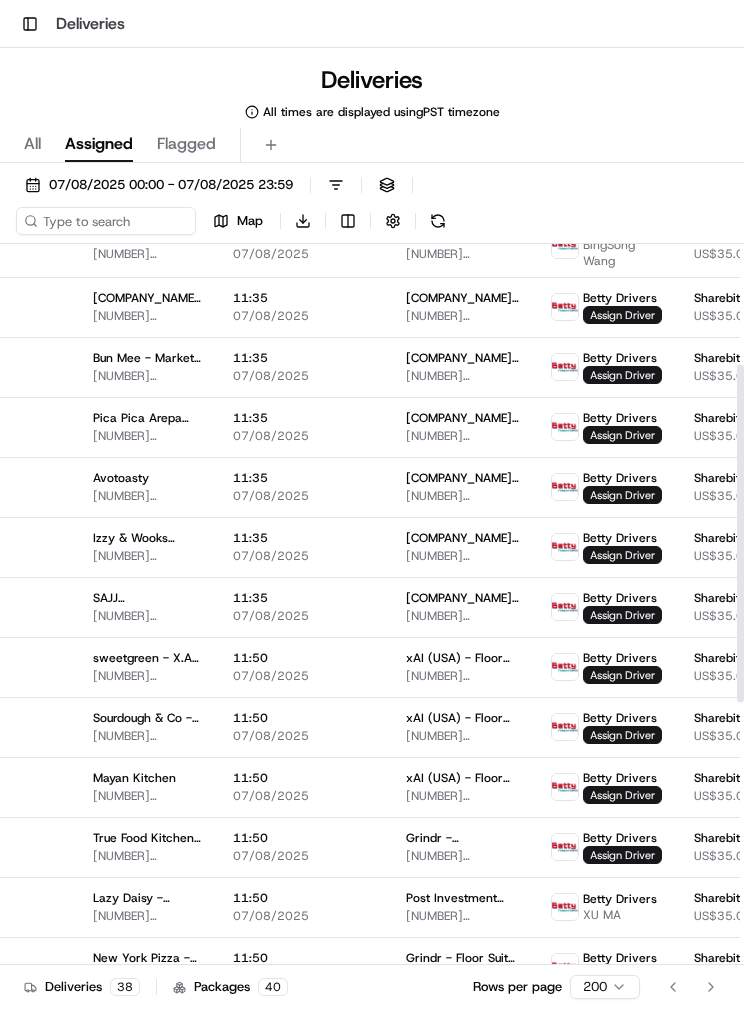 click on "07/08/2025 00:00 - 07/08/2025 23:59" at bounding box center (171, 185) 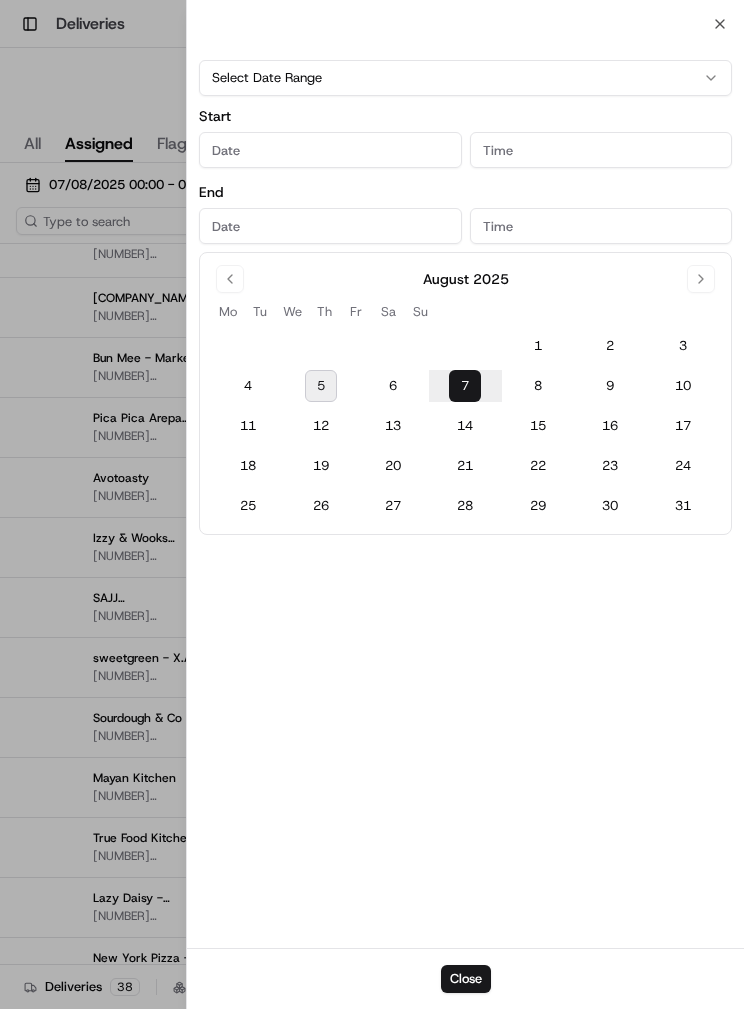 type on "Aug 7, 2025" 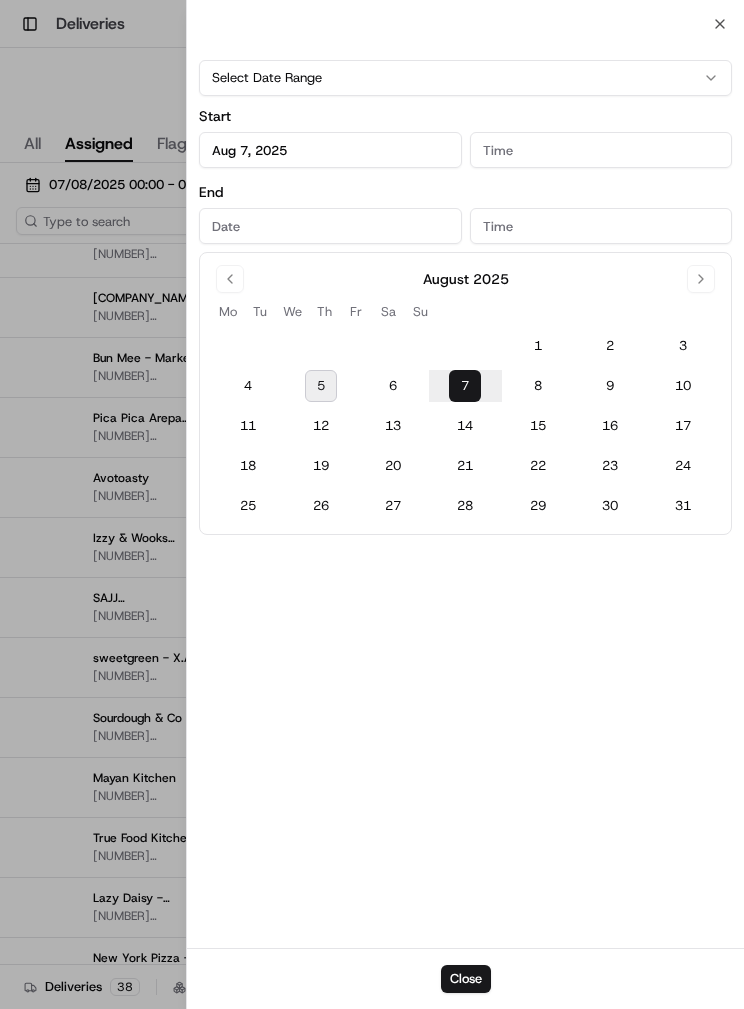 type on "12:00 AM" 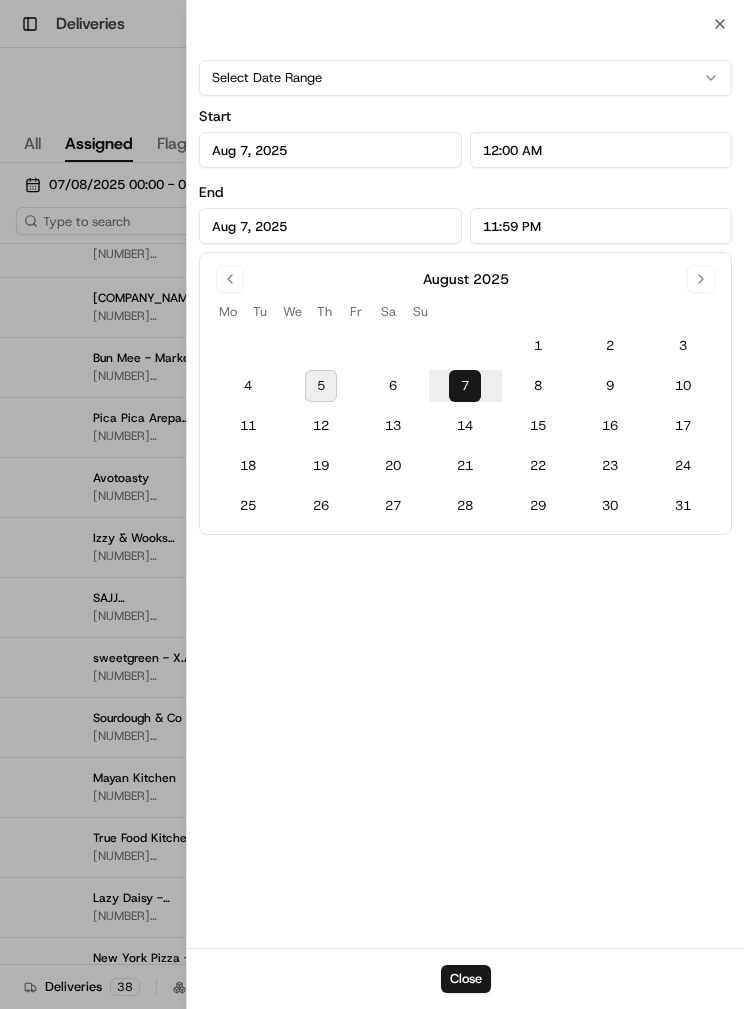 click on "8" at bounding box center [538, 386] 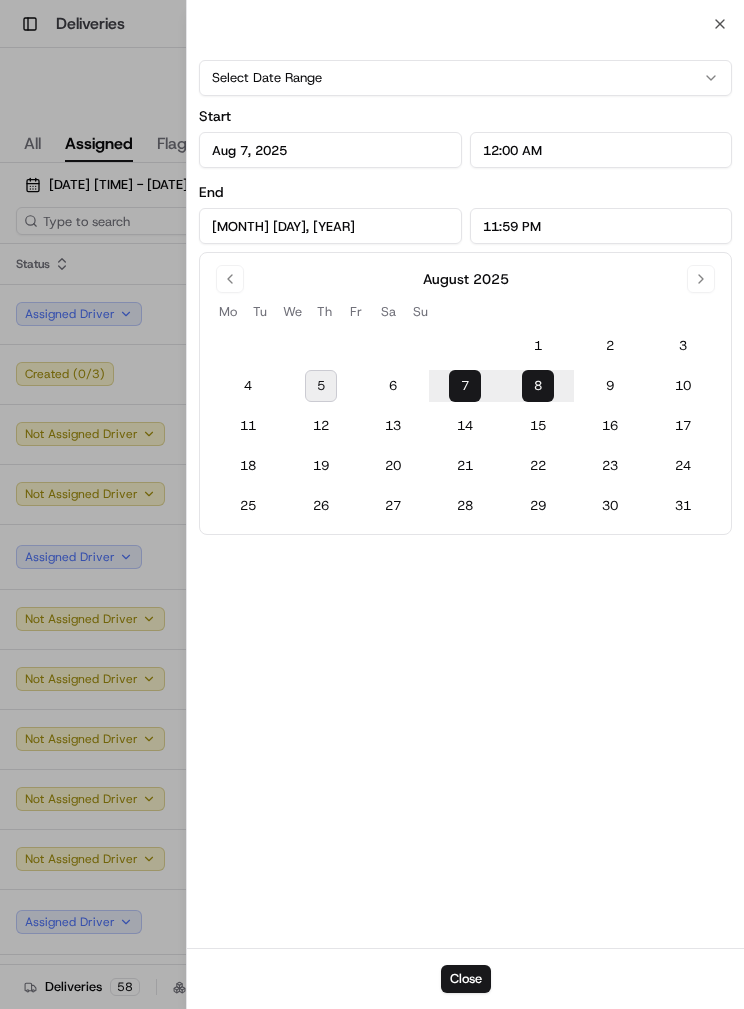 click on "Close" at bounding box center [466, 979] 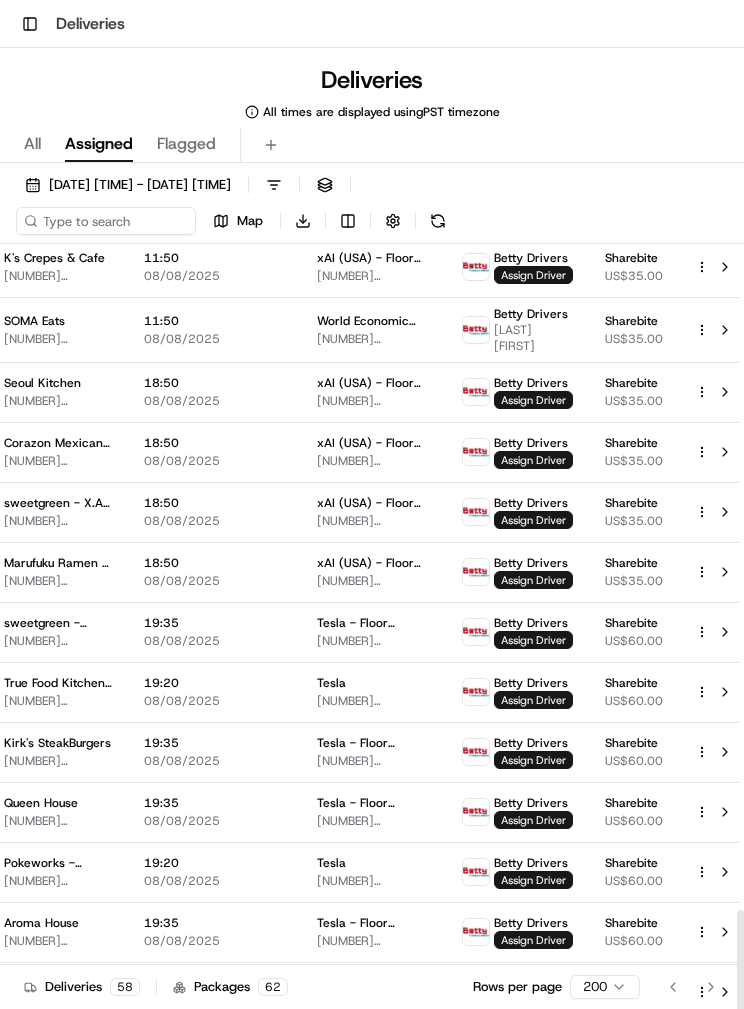 scroll, scrollTop: 2656, scrollLeft: 361, axis: both 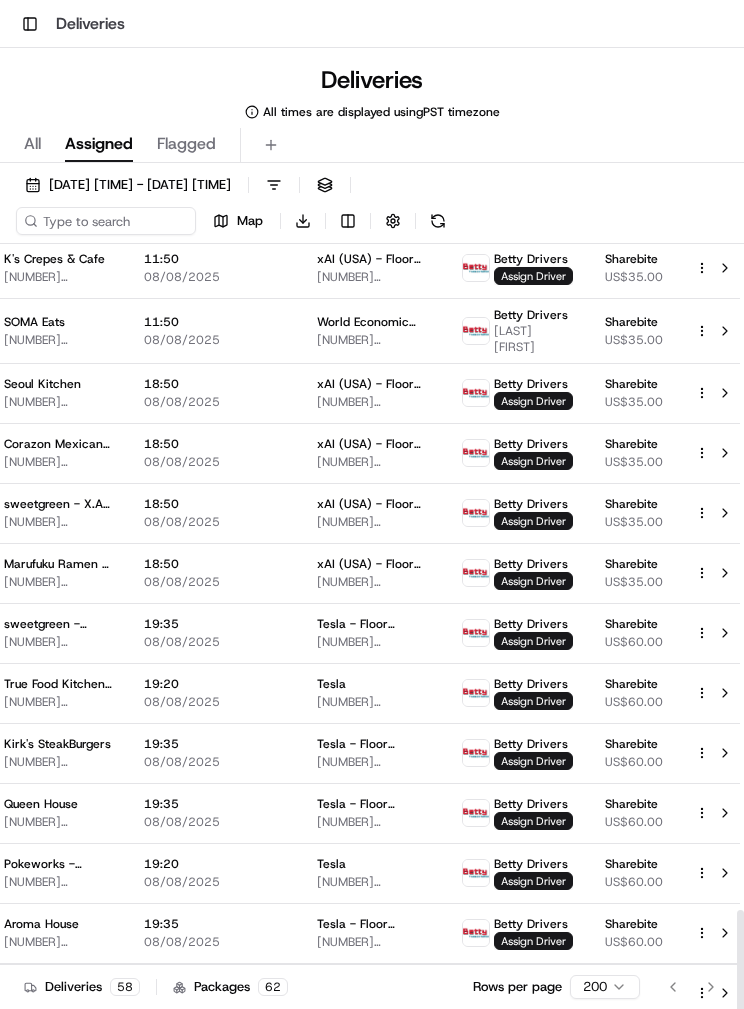 click on "[DATE] [TIME] - [DATE] [TIME]" at bounding box center [140, 185] 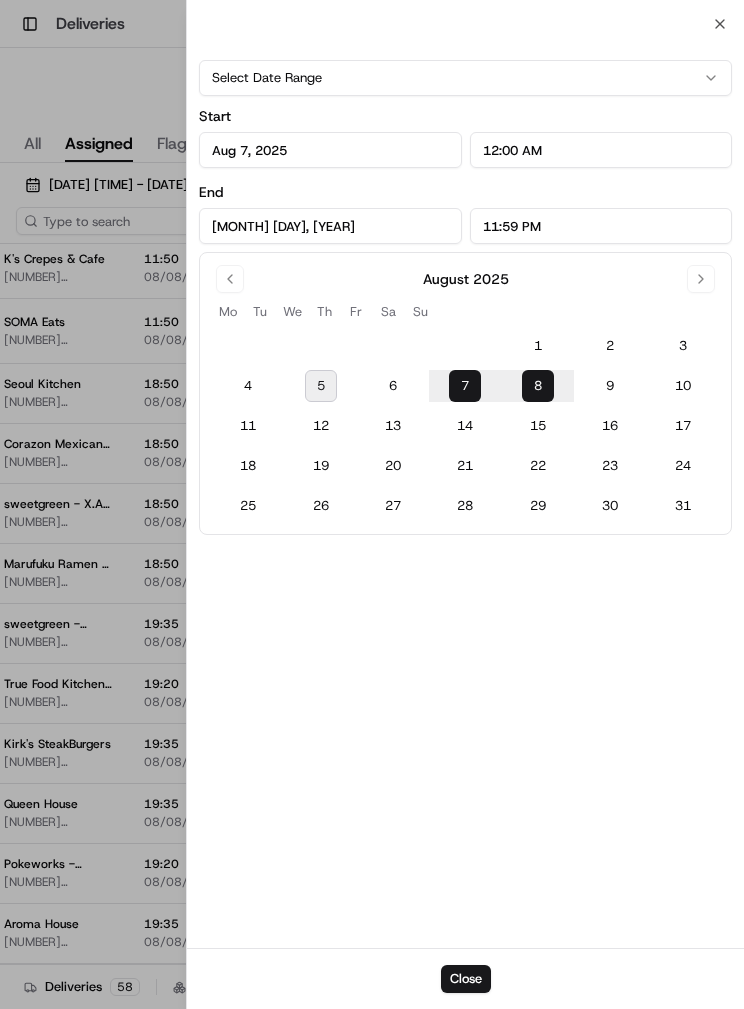 click on "12" at bounding box center [321, 426] 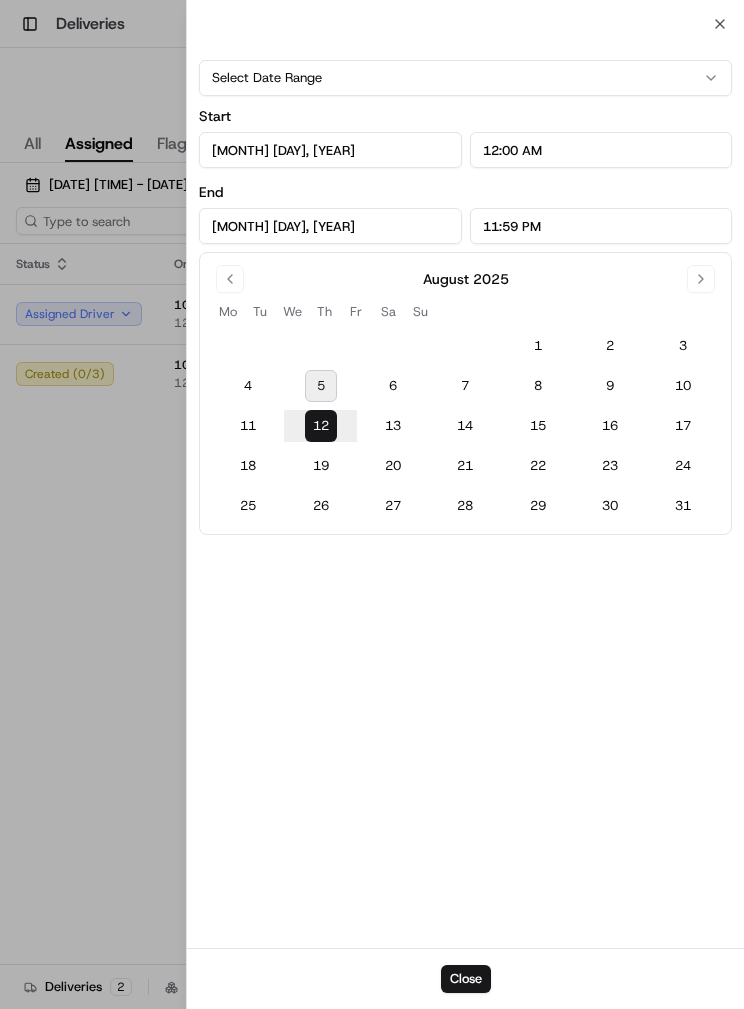 click at bounding box center (372, 504) 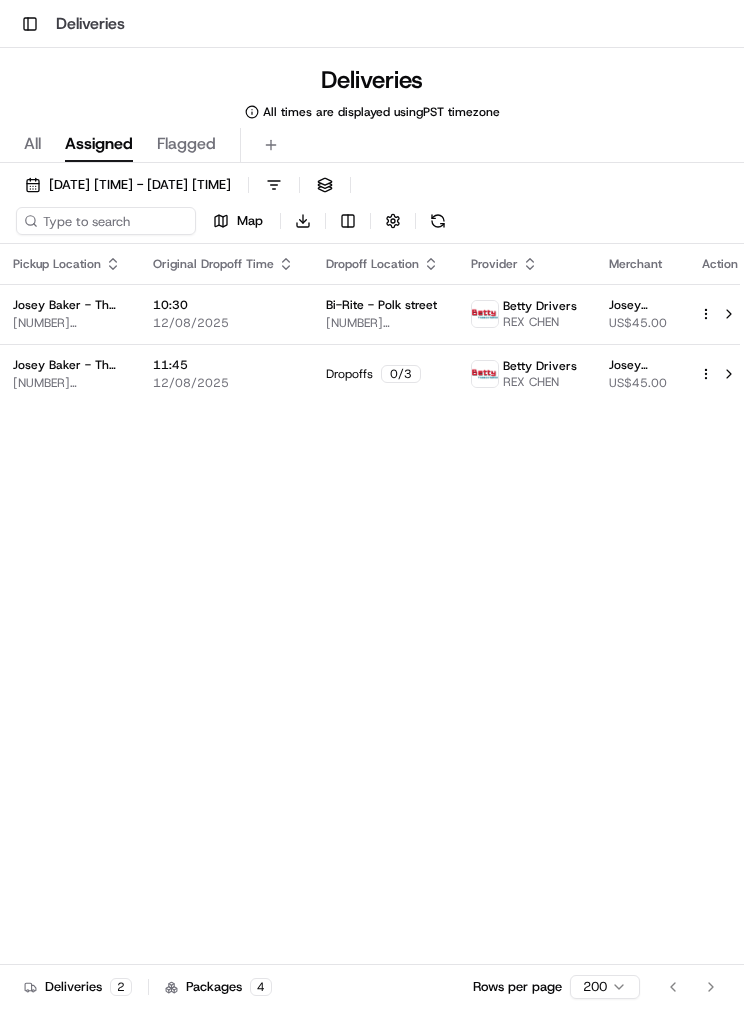 scroll, scrollTop: 0, scrollLeft: 328, axis: horizontal 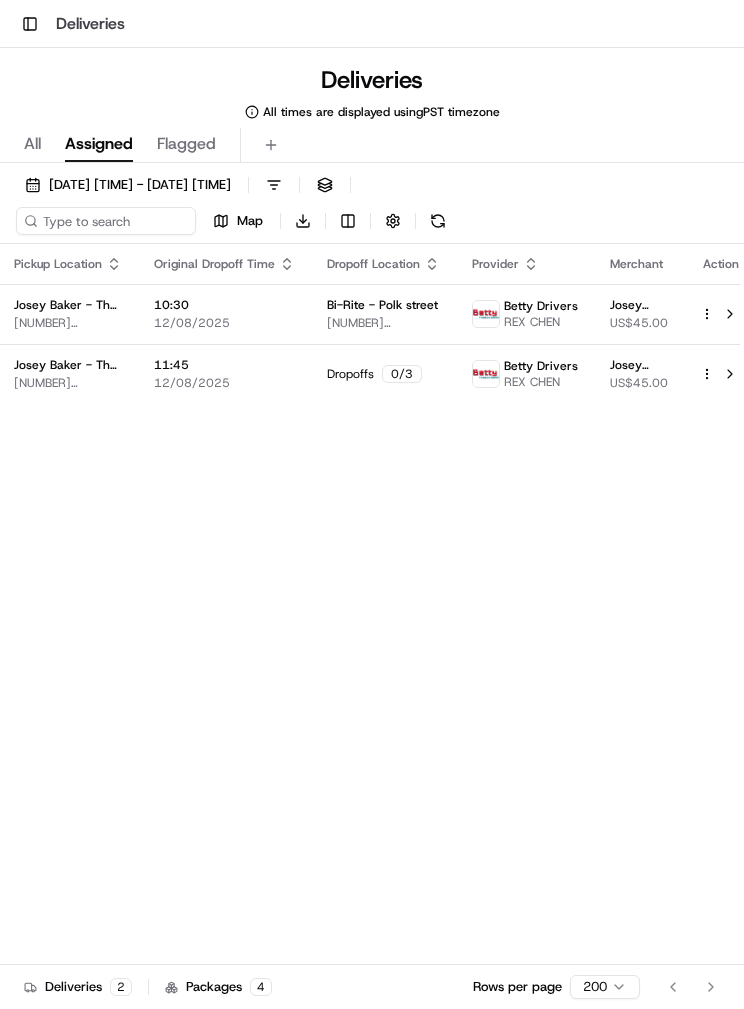 click on "[DATE] [TIME] - [DATE] [TIME]" at bounding box center (140, 185) 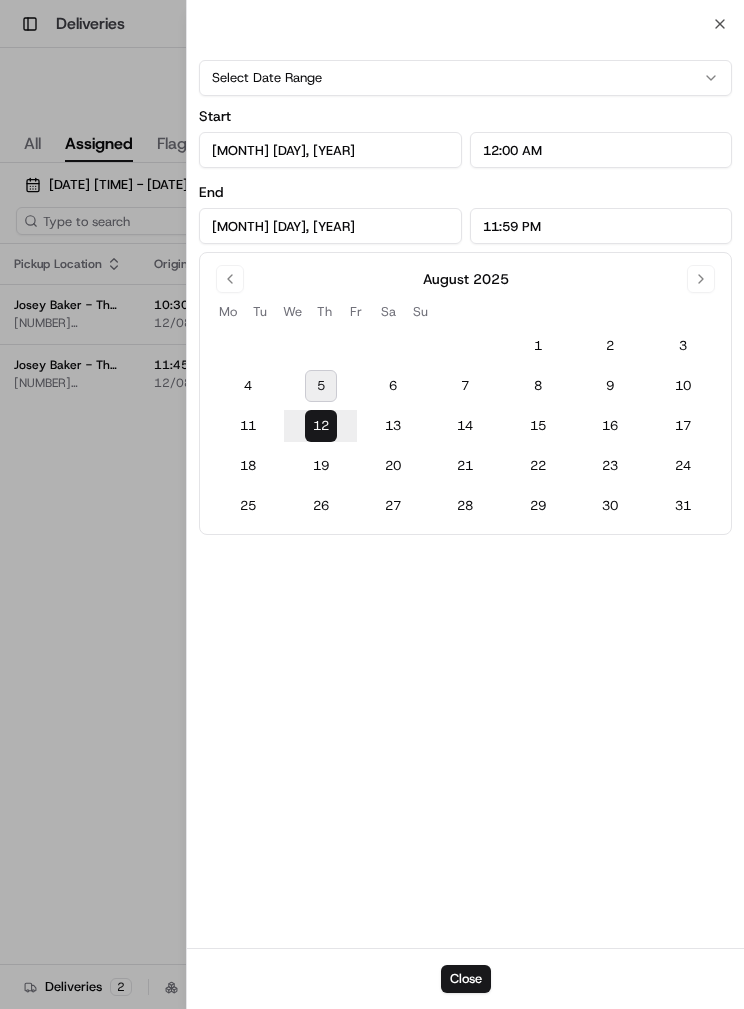 click on "13" at bounding box center (393, 426) 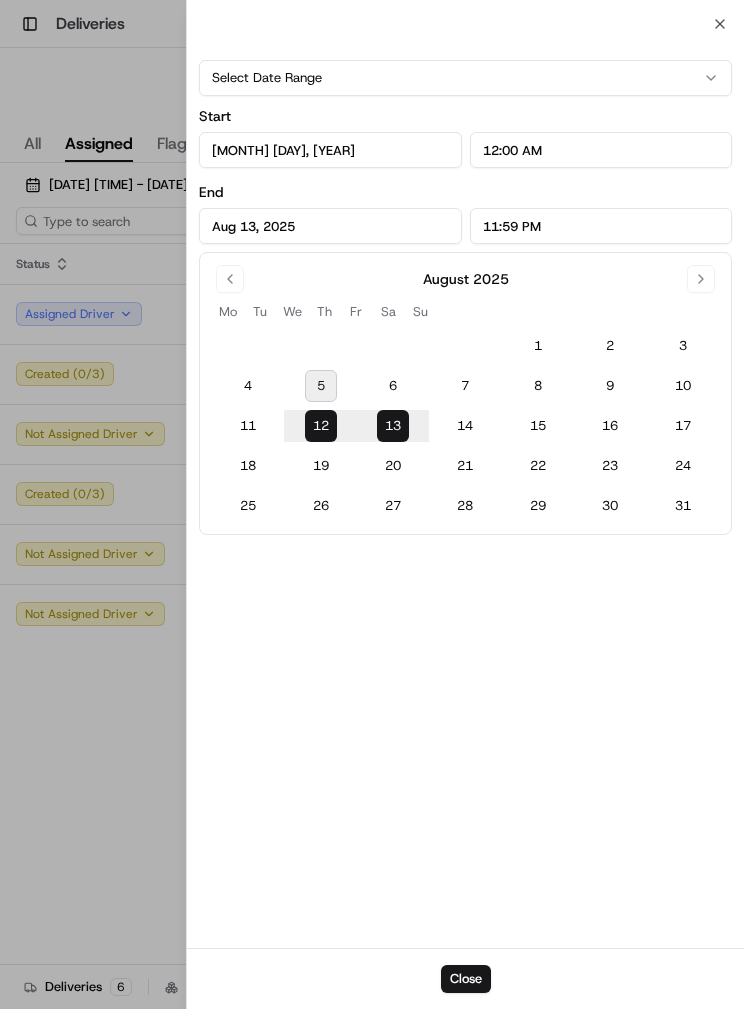 click at bounding box center [372, 504] 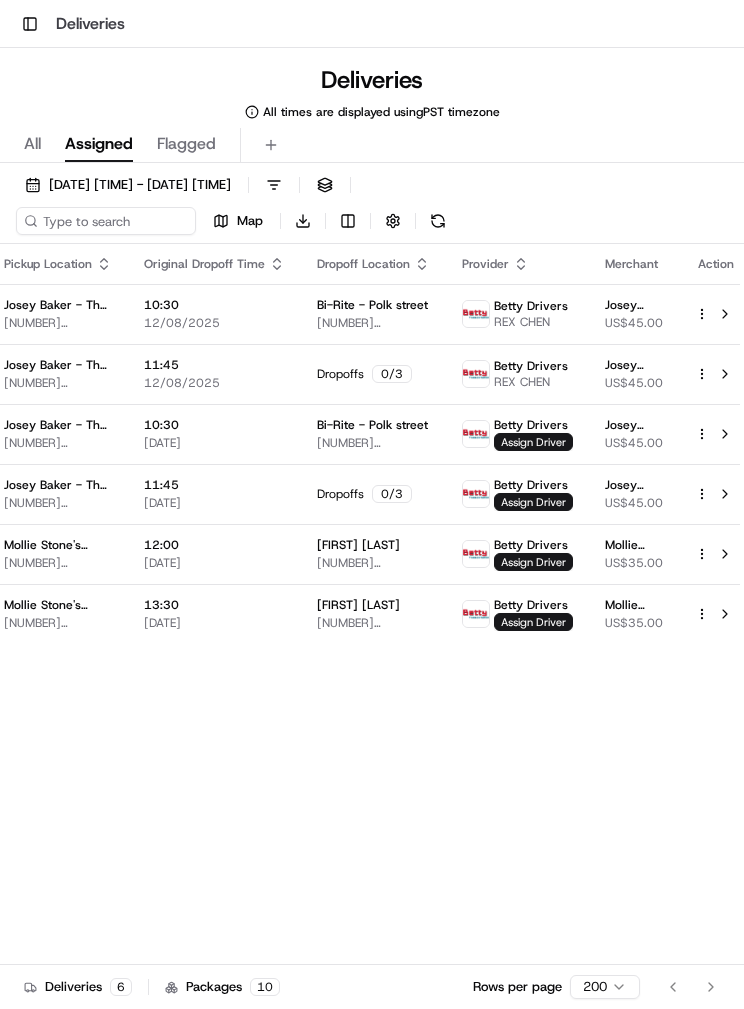 scroll, scrollTop: 0, scrollLeft: 361, axis: horizontal 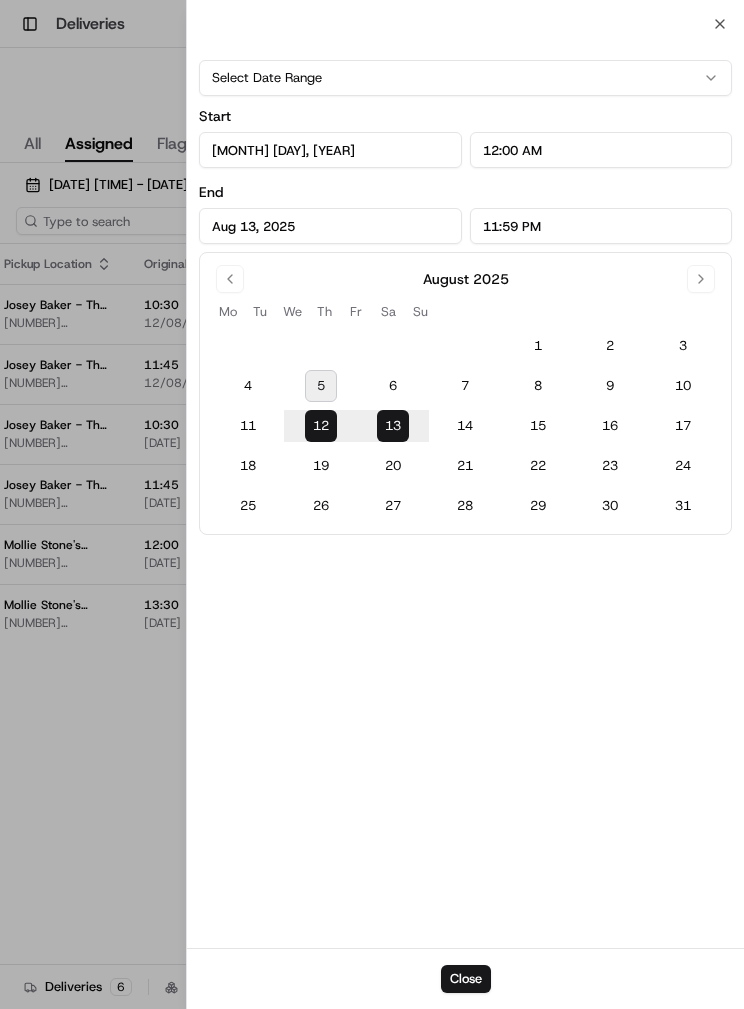 click on "14" at bounding box center (465, 426) 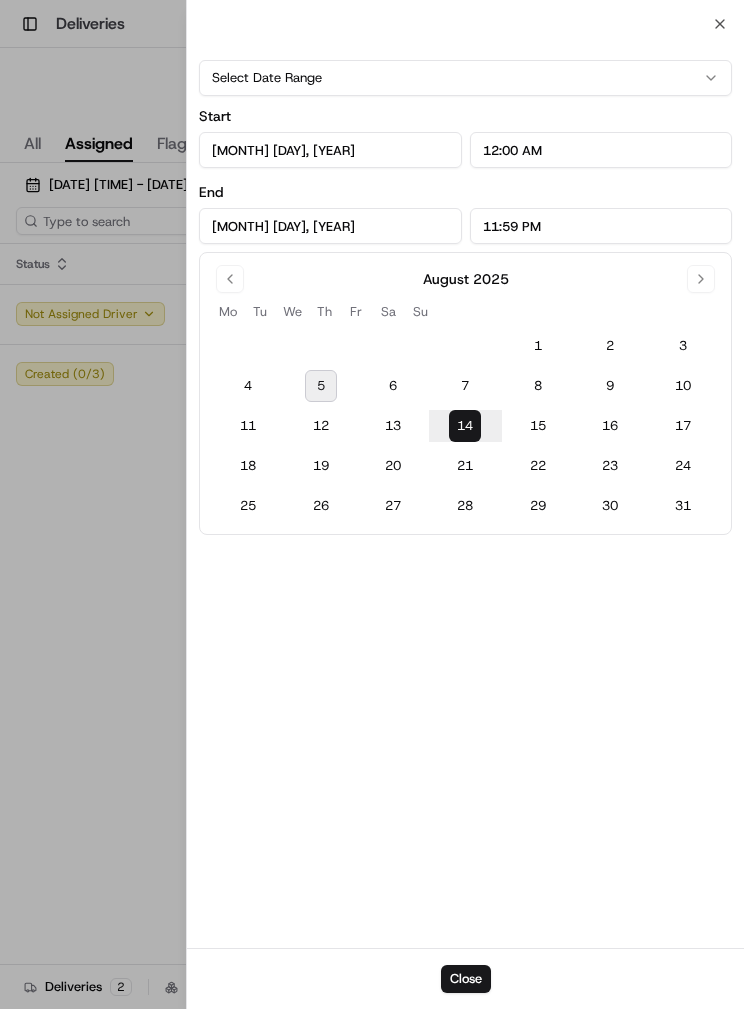 click on "Close" at bounding box center (466, 979) 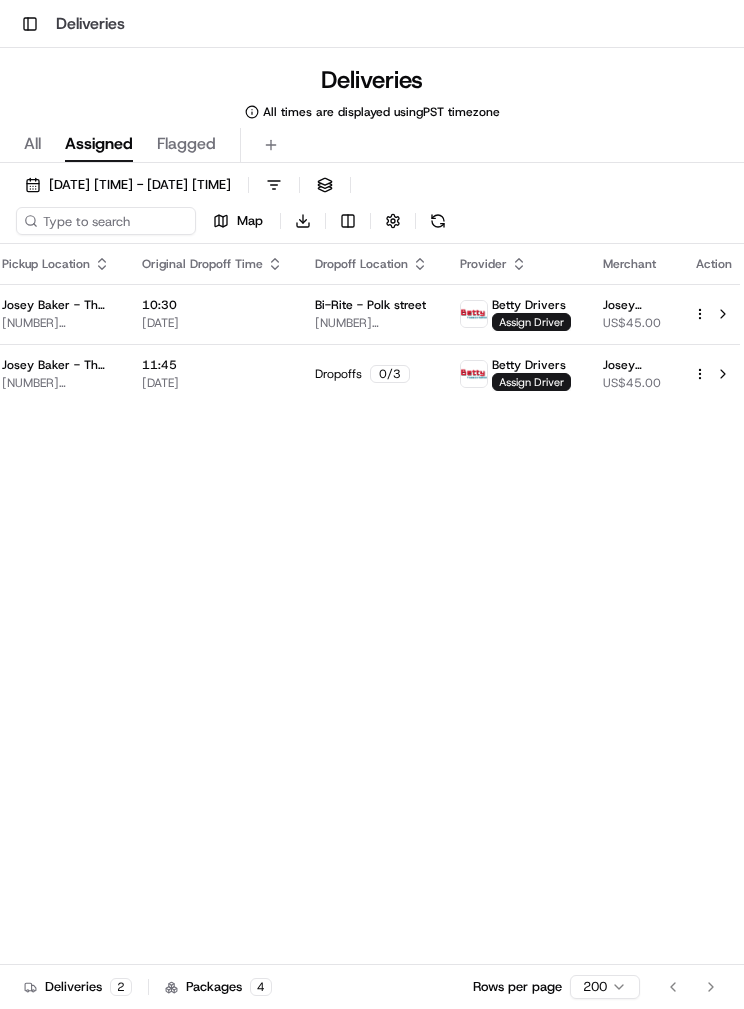 scroll, scrollTop: 0, scrollLeft: 361, axis: horizontal 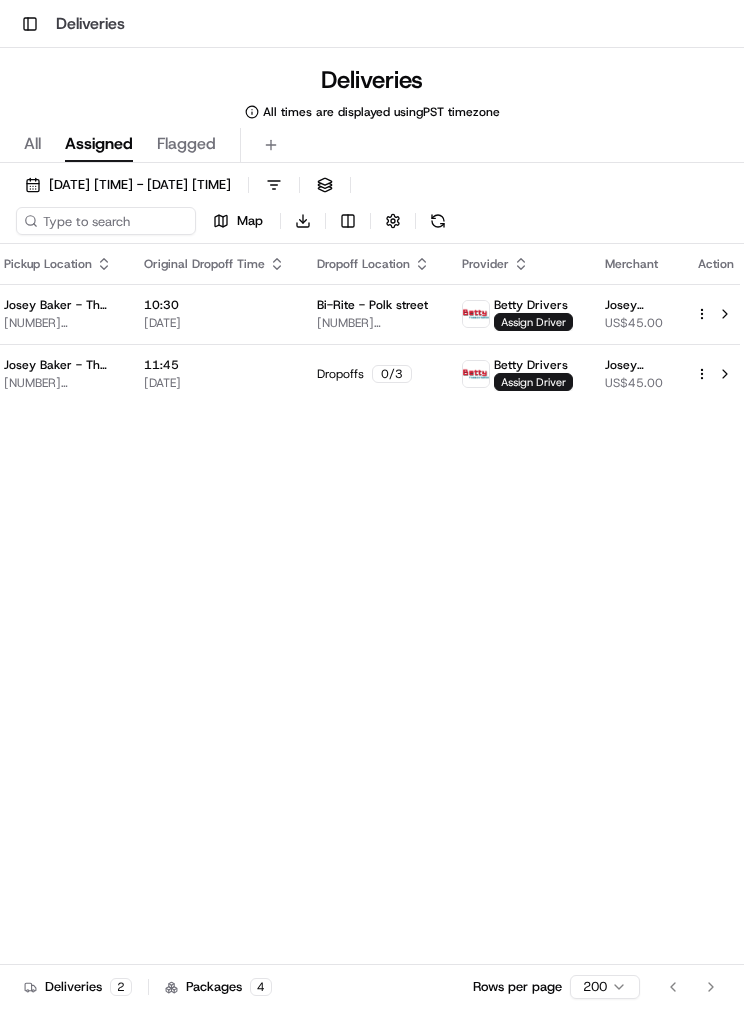 click on "[DATE] [TIME] - [DATE] [TIME]" at bounding box center (140, 185) 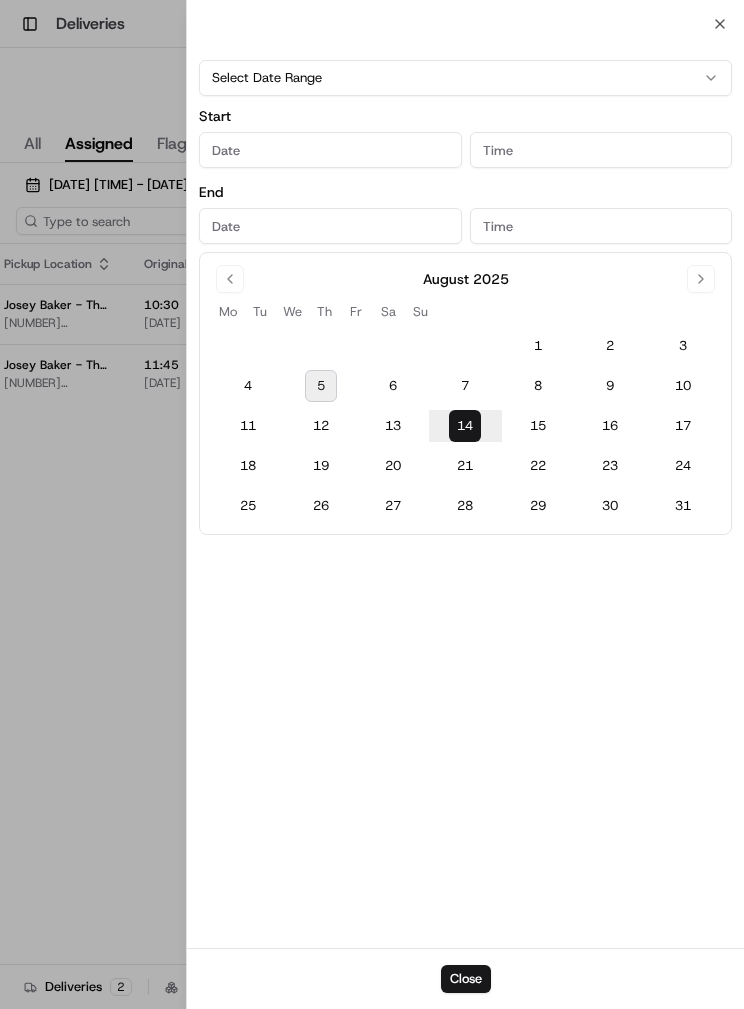 type on "[MONTH] [DAY], [YEAR]" 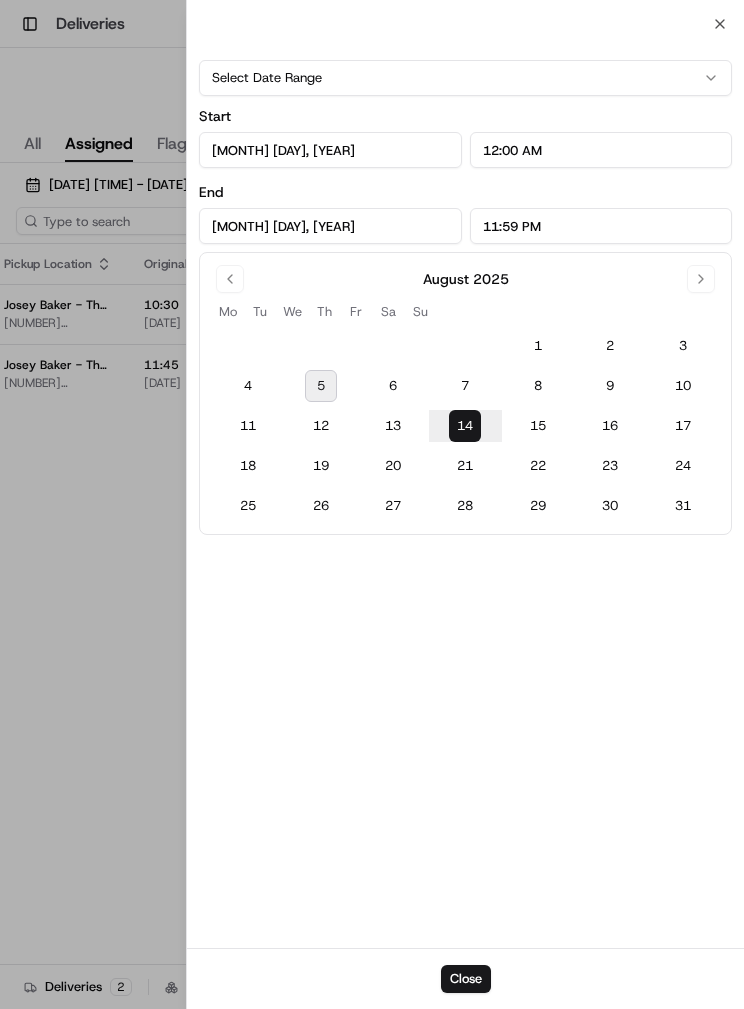 click on "15" at bounding box center [538, 426] 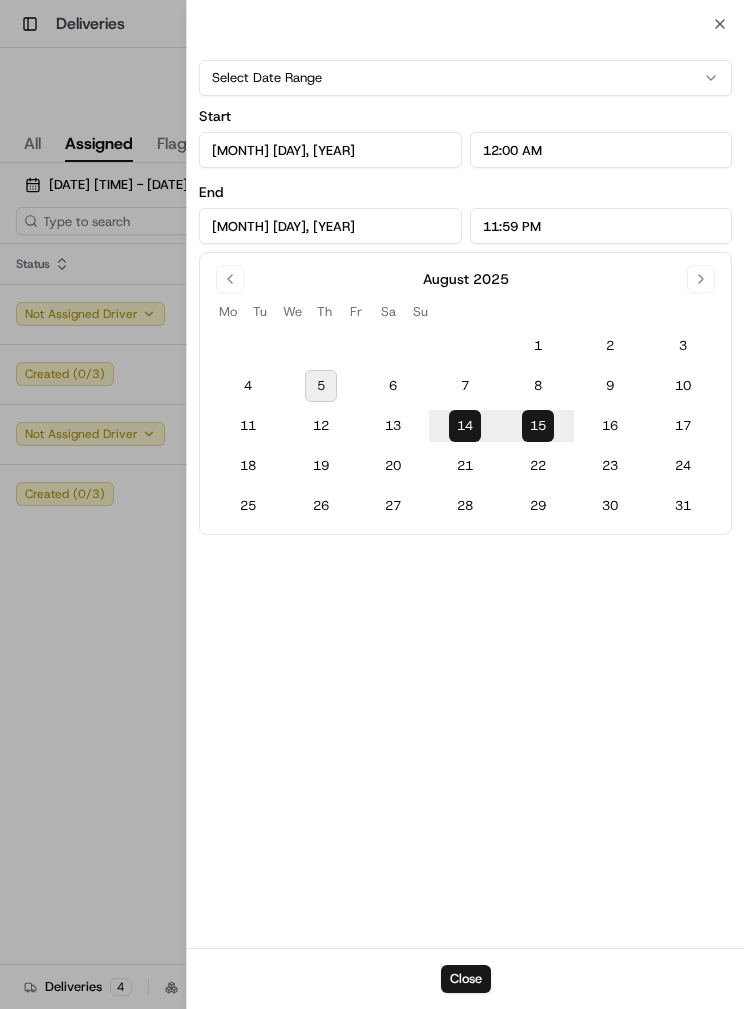 click on "Close" at bounding box center [466, 979] 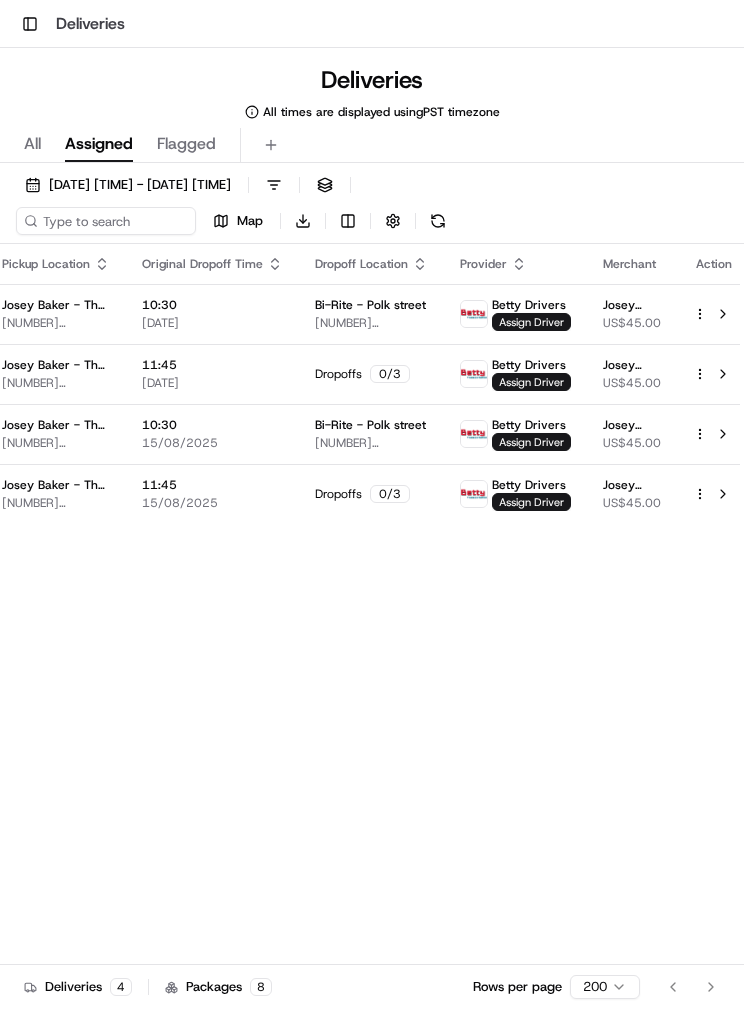 scroll, scrollTop: 0, scrollLeft: 361, axis: horizontal 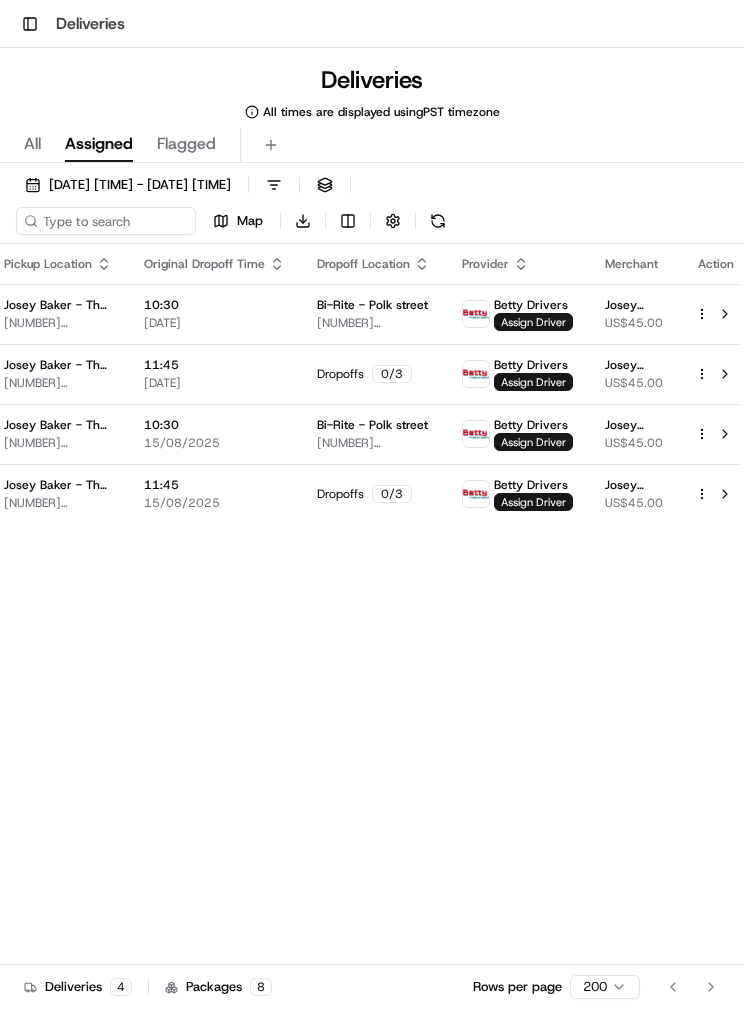 click on "[DATE] [TIME] - [DATE] [TIME]" at bounding box center [140, 185] 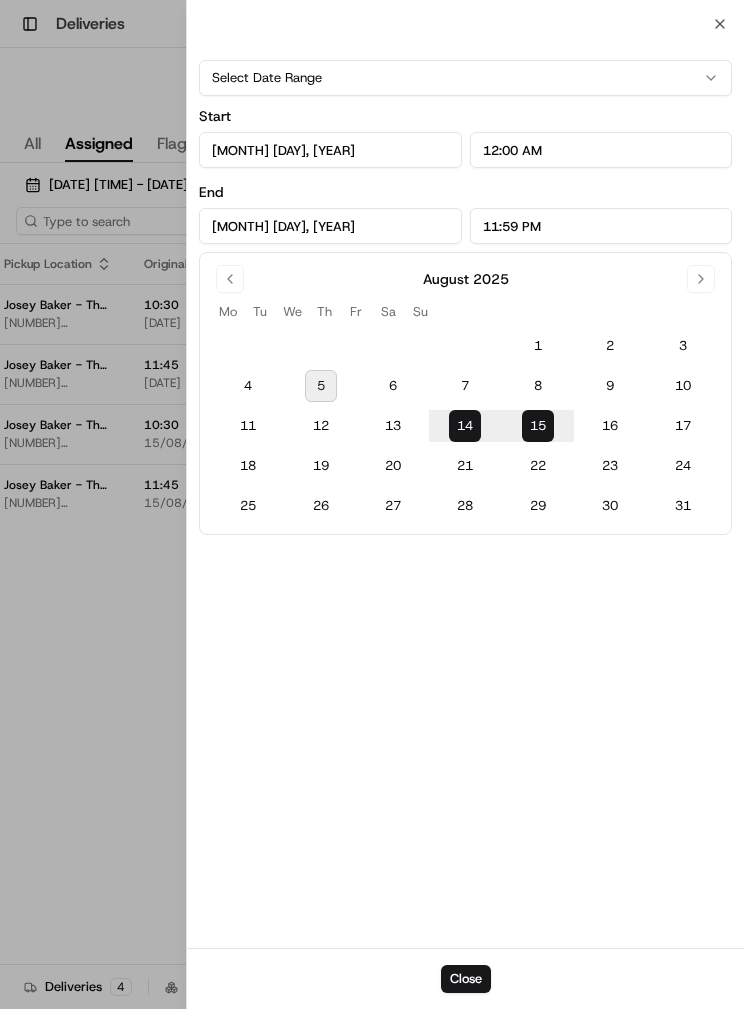 click on "16" at bounding box center (610, 426) 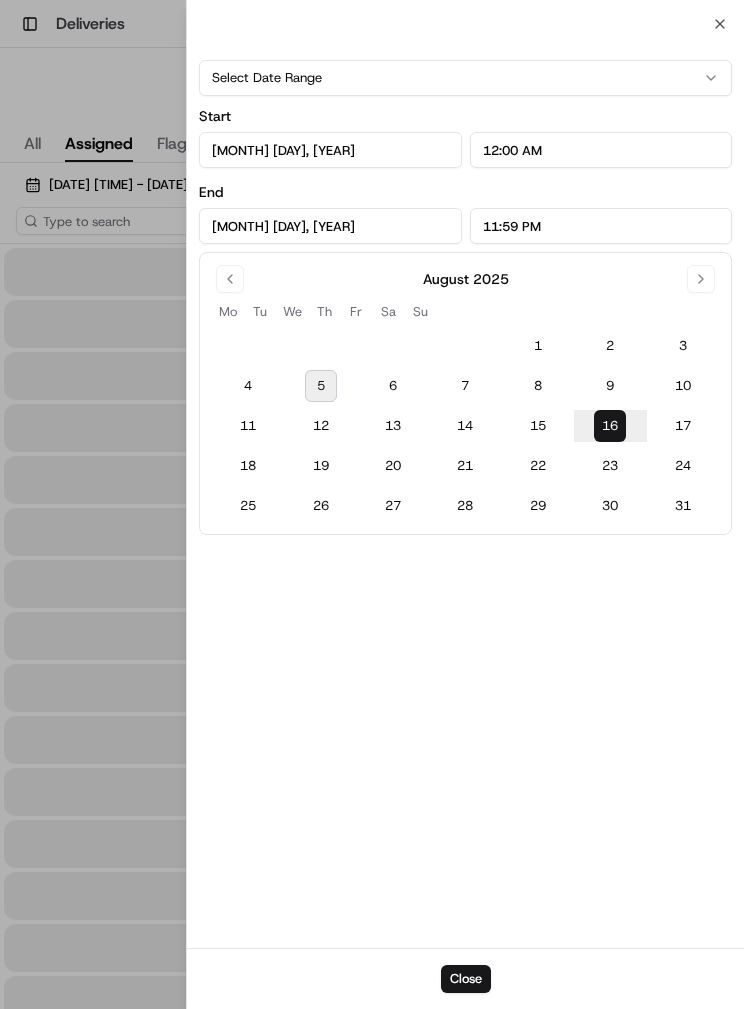 type on "[MONTH] [DAY], [YEAR]" 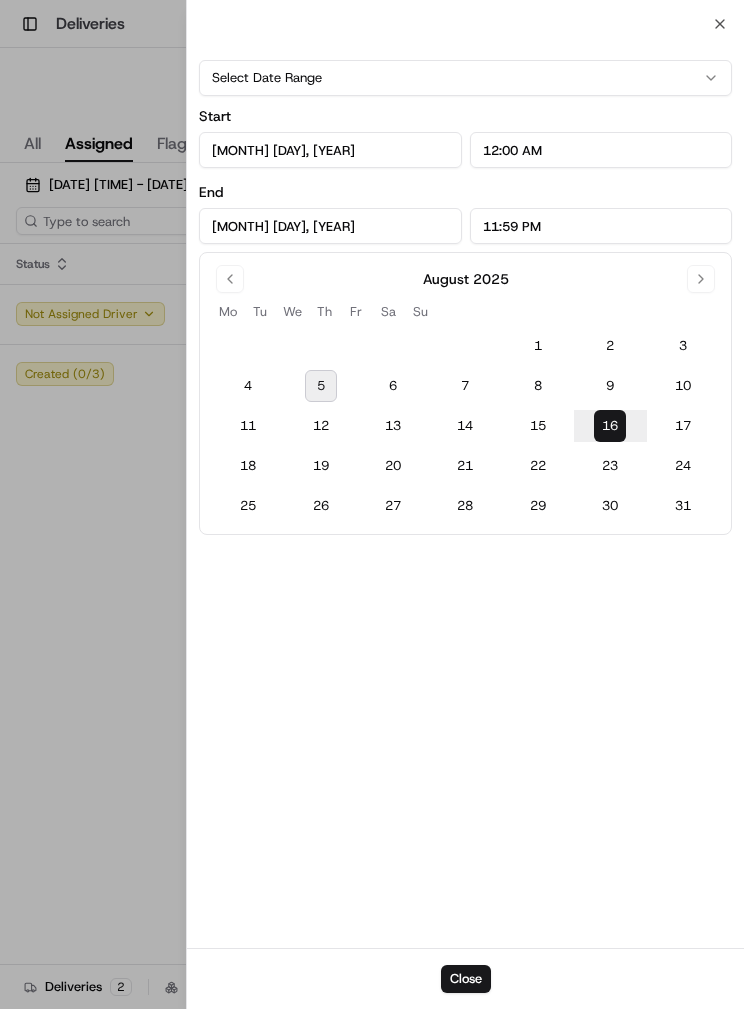 click on "Close" at bounding box center [466, 979] 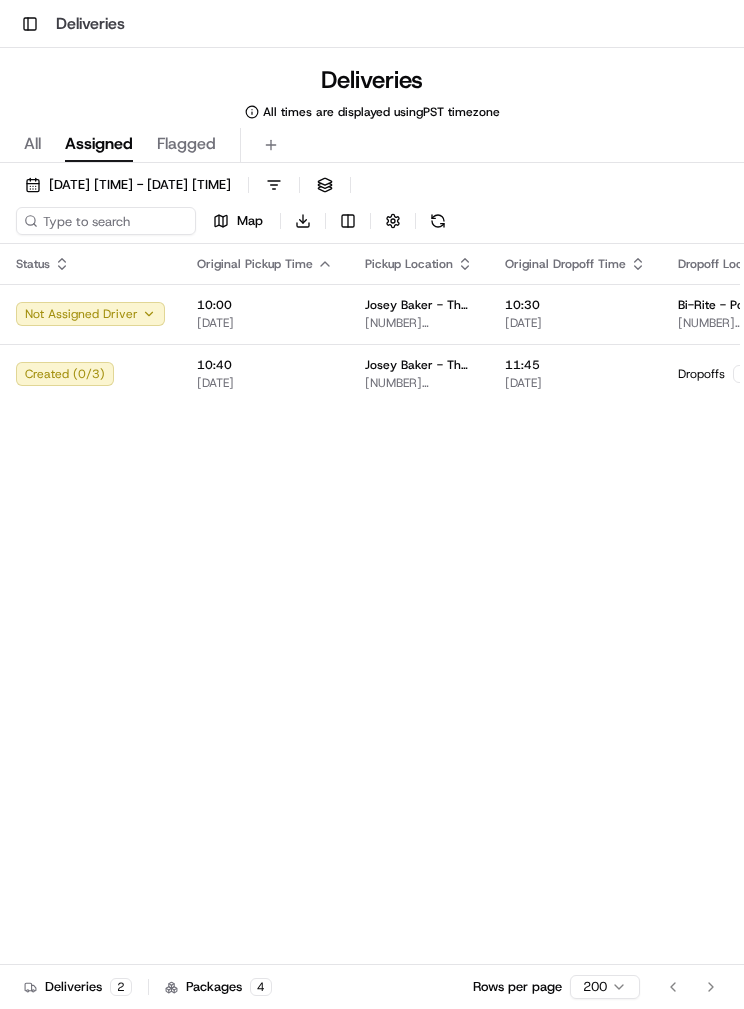 click on "[DATE] [TIME] - [DATE] [TIME]" at bounding box center [140, 185] 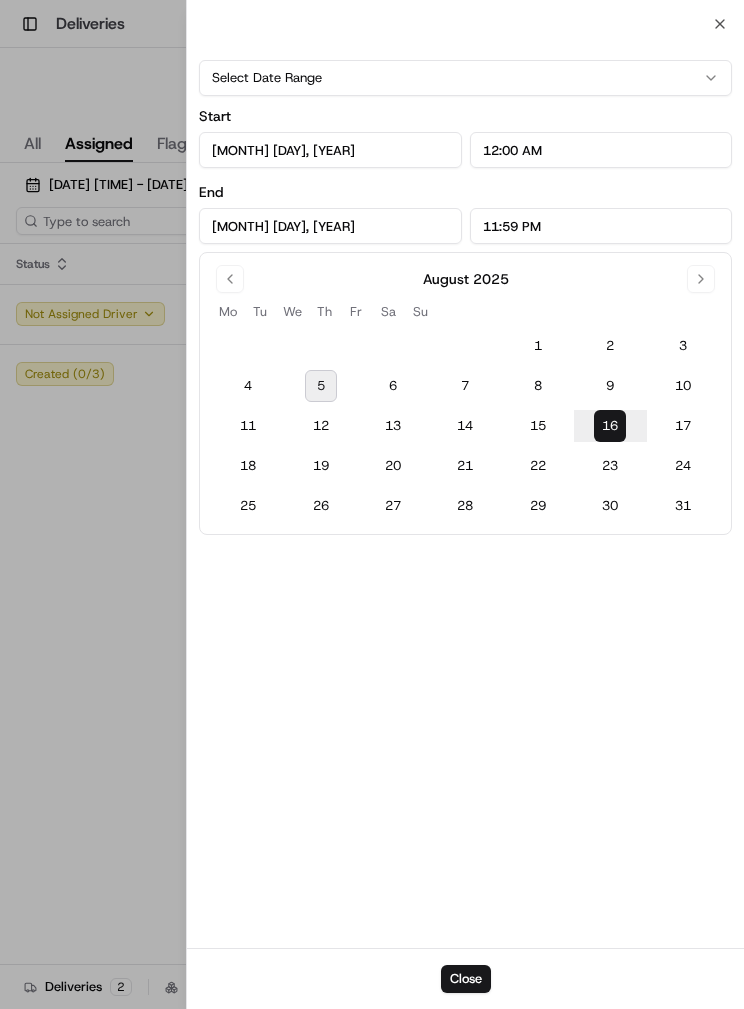 click on "17" at bounding box center (683, 426) 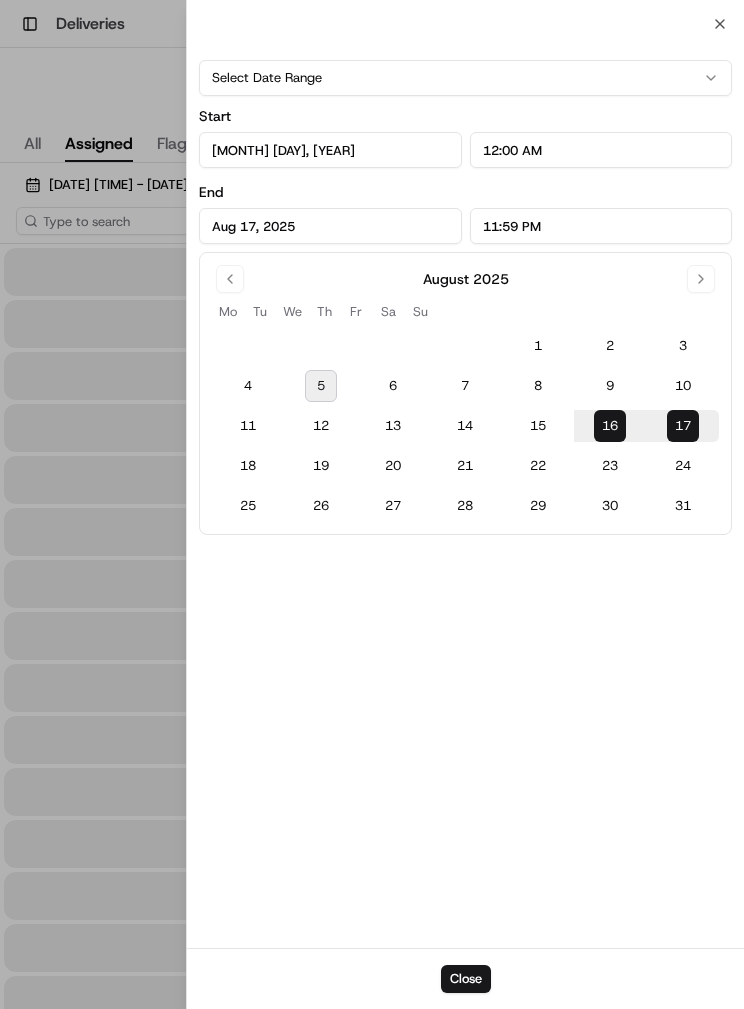 type on "Aug 17, 2025" 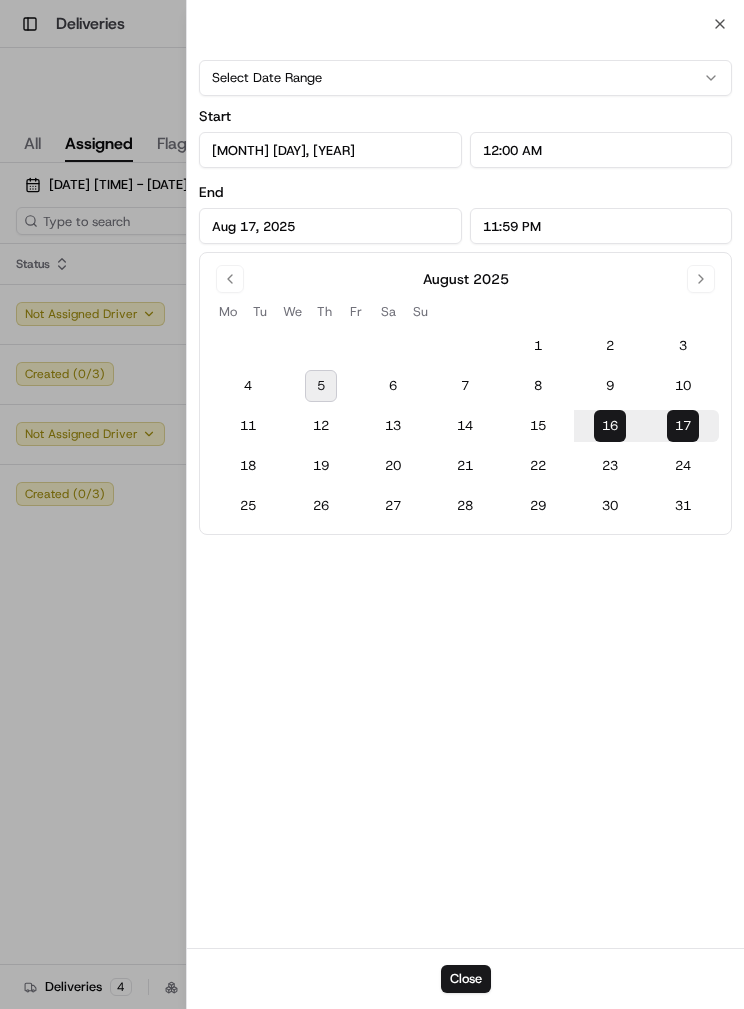 click on "Close" at bounding box center [466, 979] 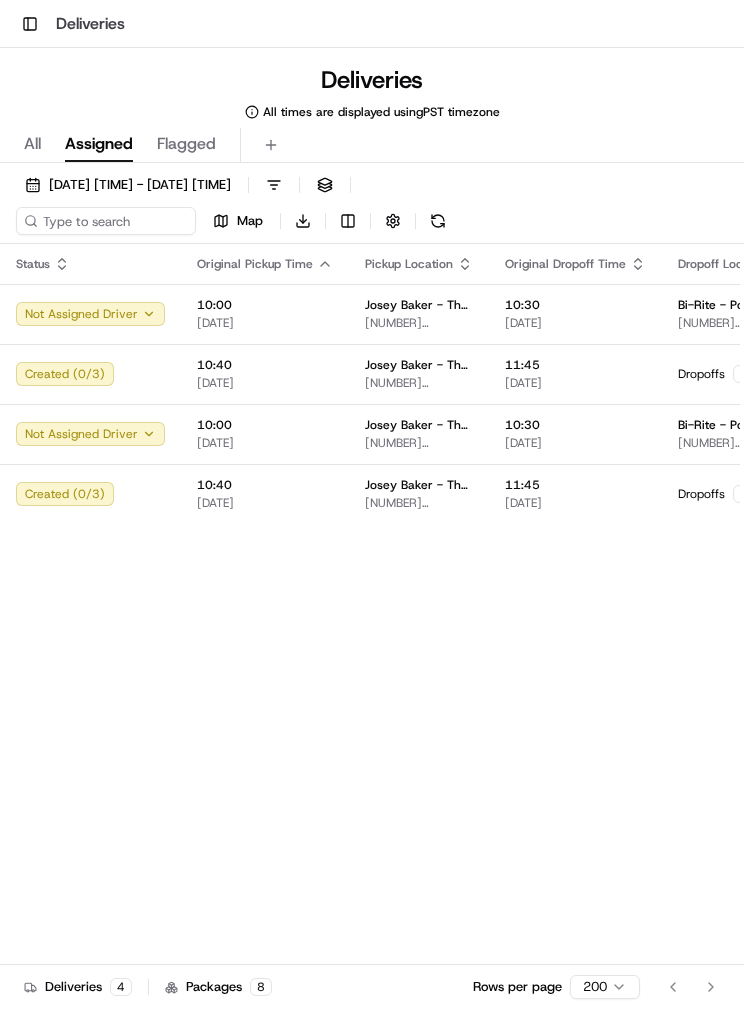 click on "[DATE] [TIME] - [DATE] [TIME]" at bounding box center [140, 185] 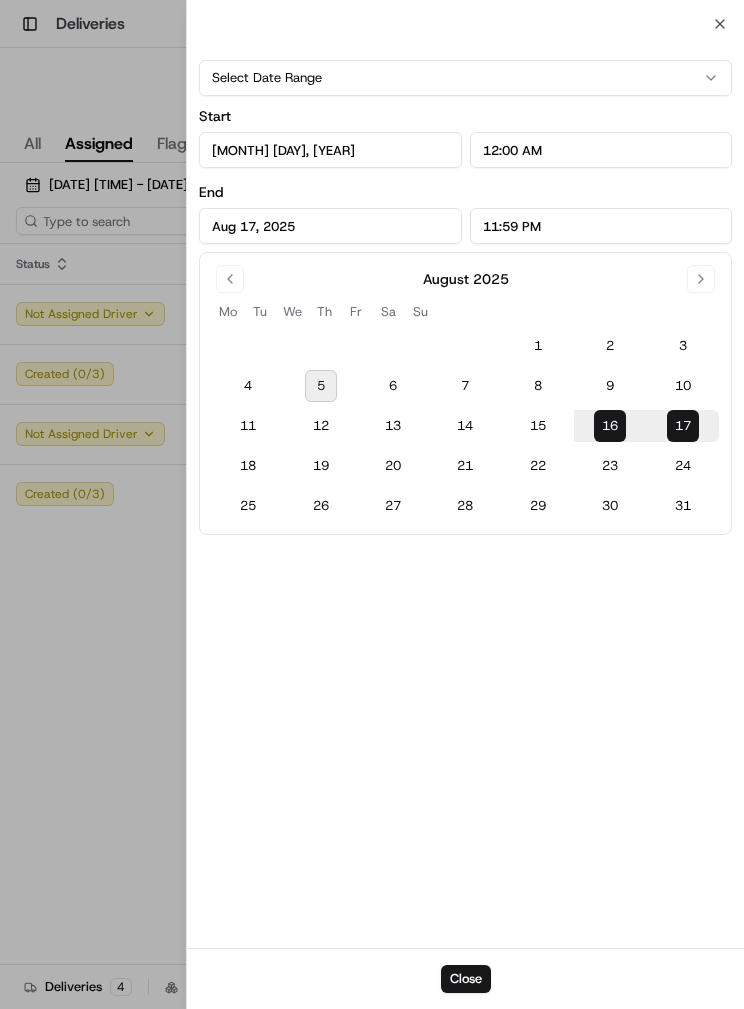 click on "18" at bounding box center [248, 466] 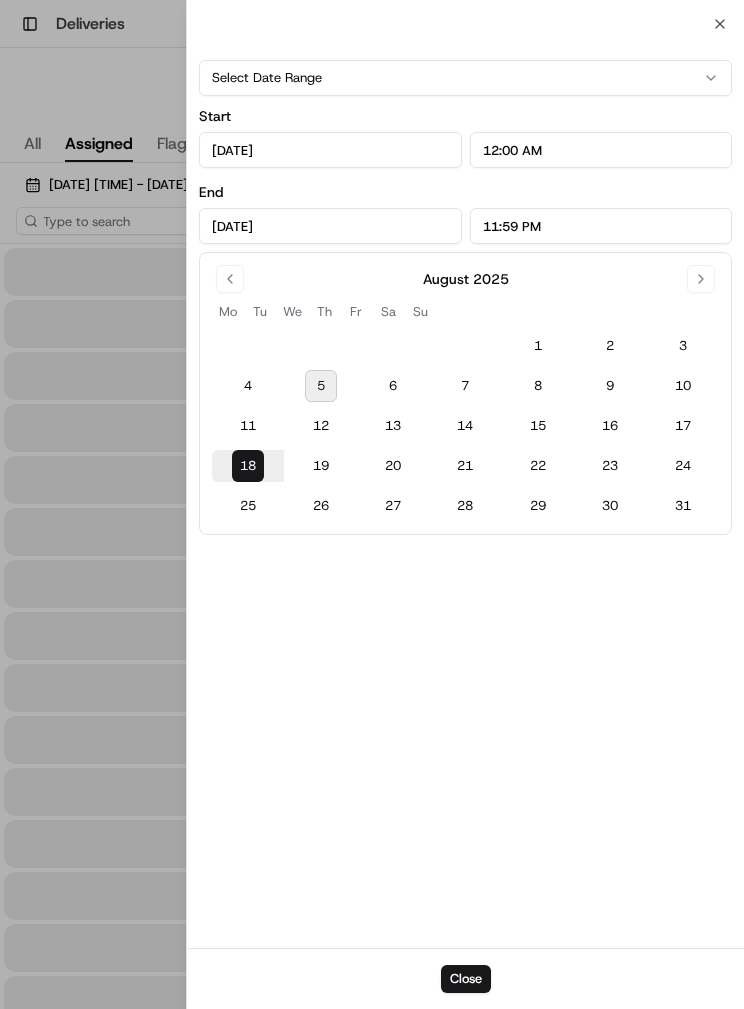 type on "[DATE]" 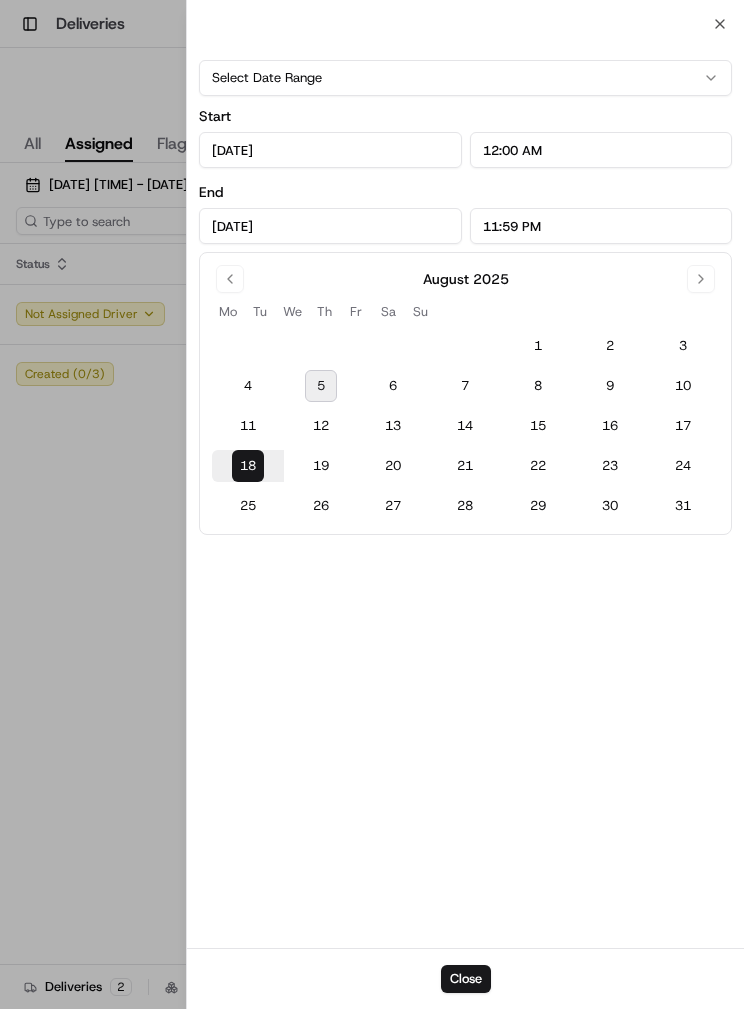 click on "Close" at bounding box center [466, 979] 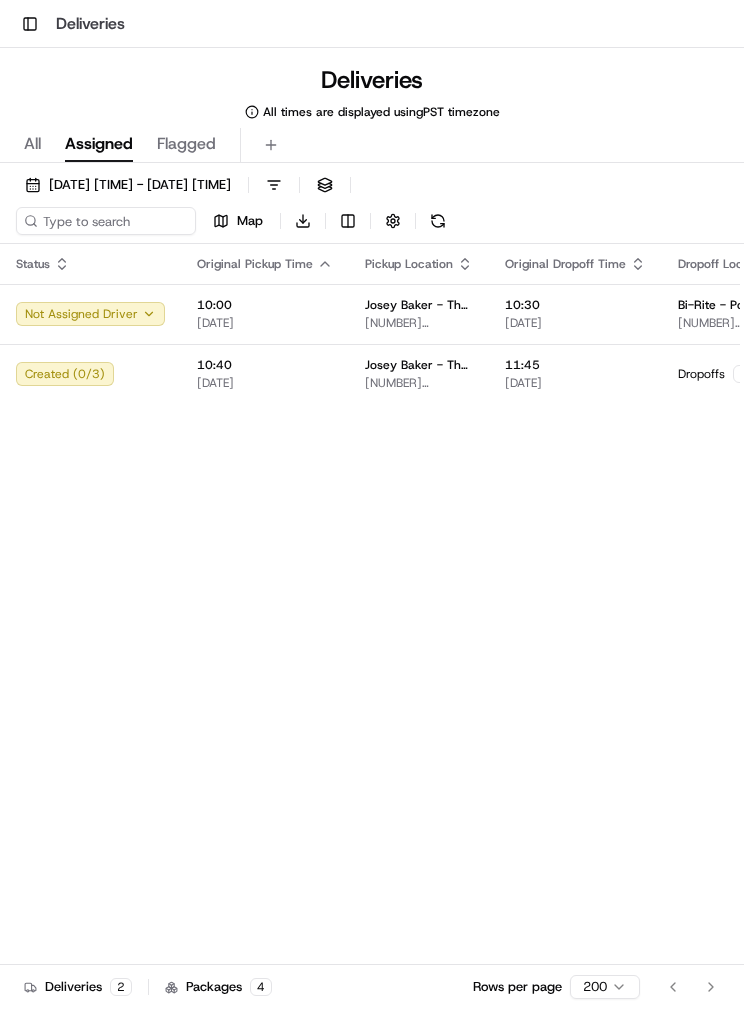 click on "[DATE] [TIME] - [DATE] [TIME]" at bounding box center [140, 185] 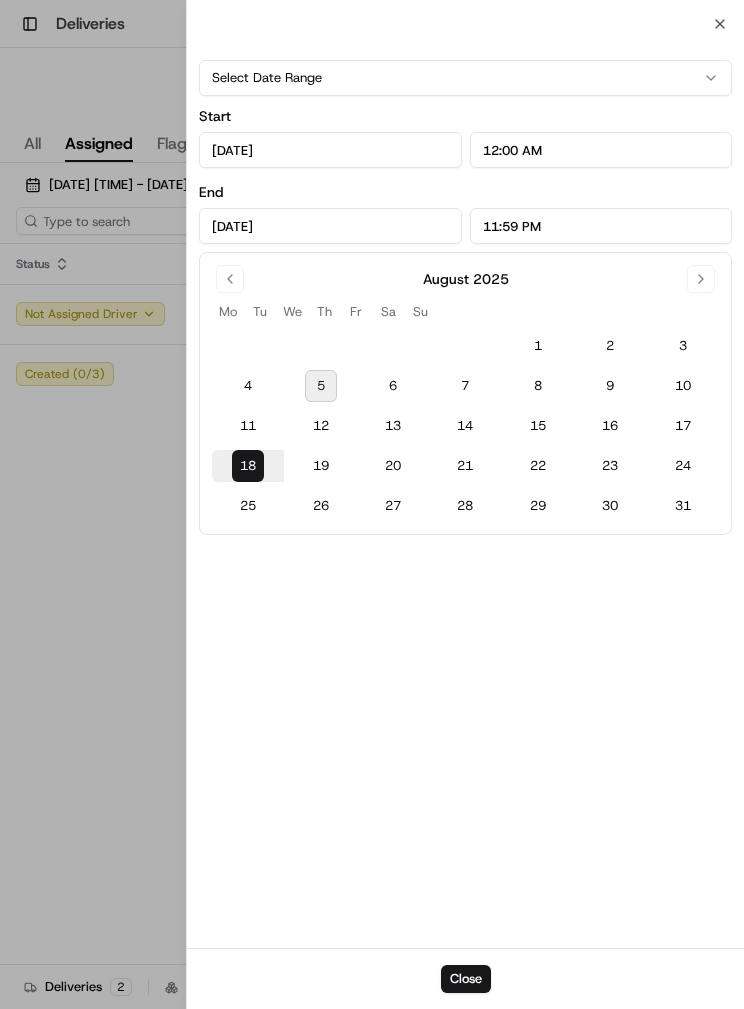 click on "19" at bounding box center [321, 466] 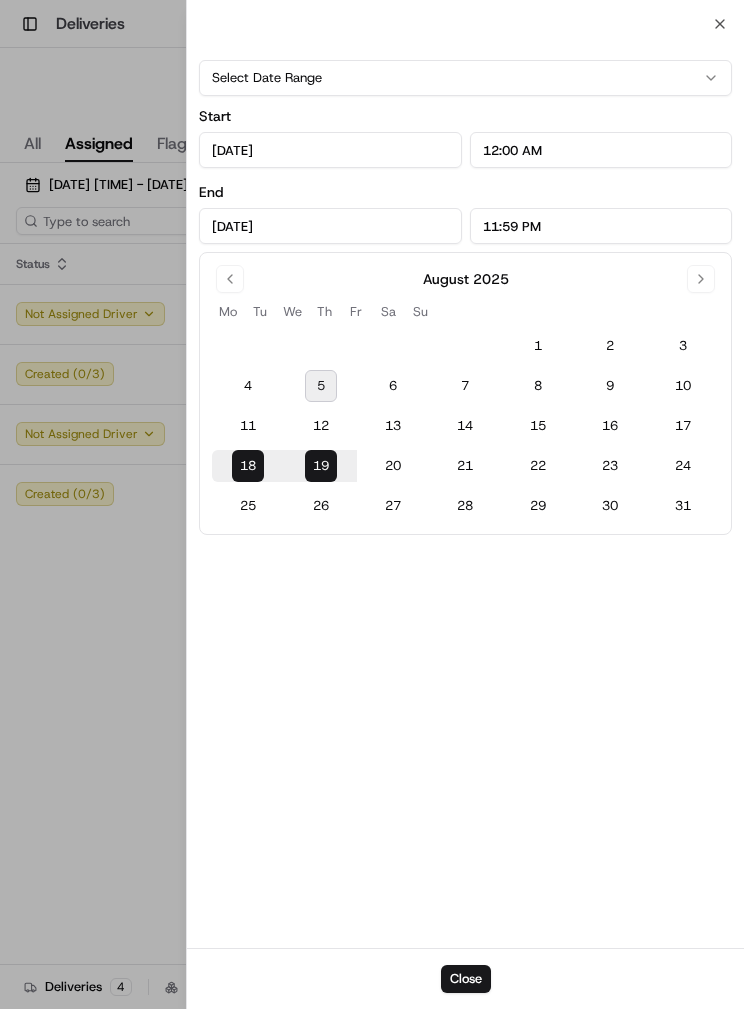 click on "Close" at bounding box center [466, 979] 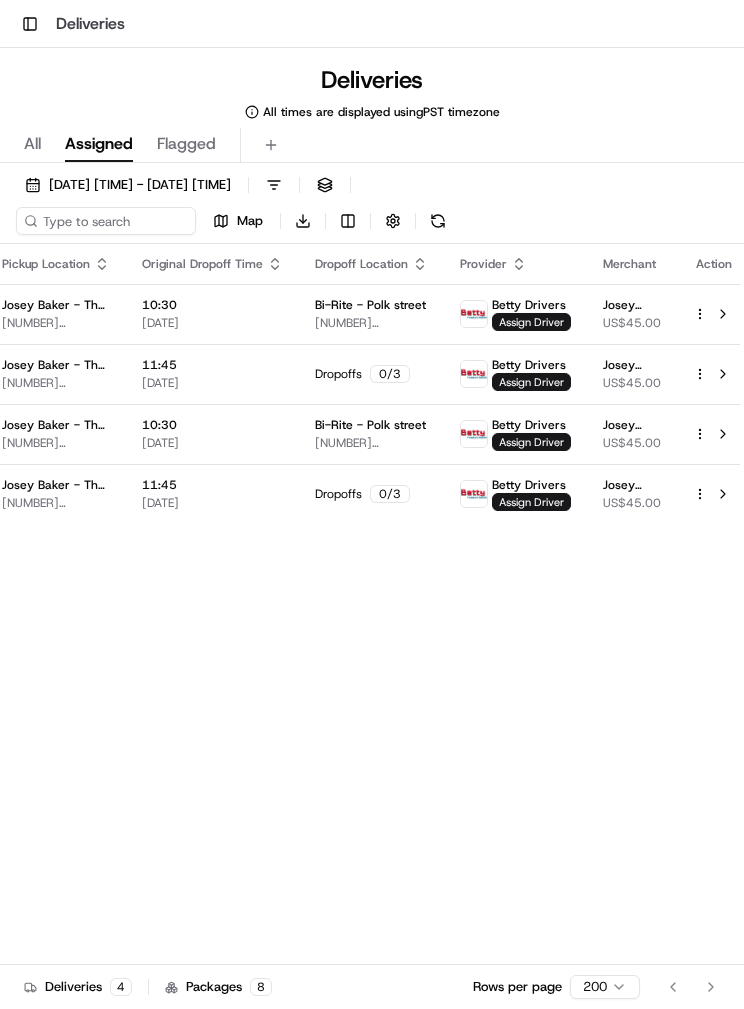 scroll, scrollTop: 0, scrollLeft: 361, axis: horizontal 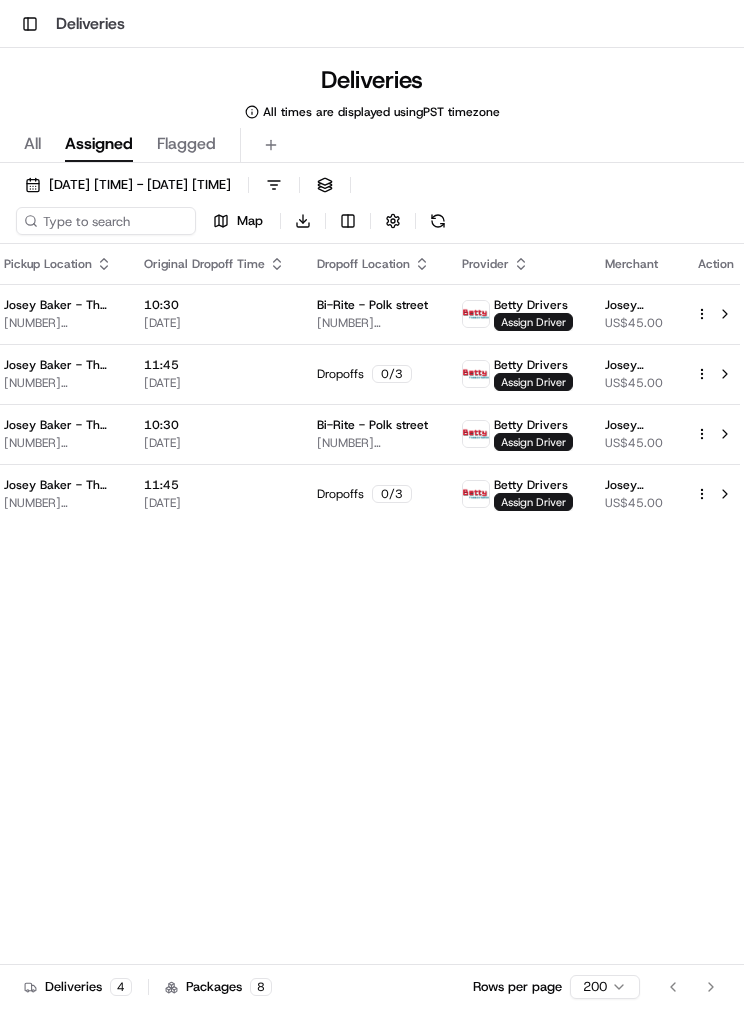click on "[DATE] [TIME] - [DATE] [TIME]" at bounding box center (140, 185) 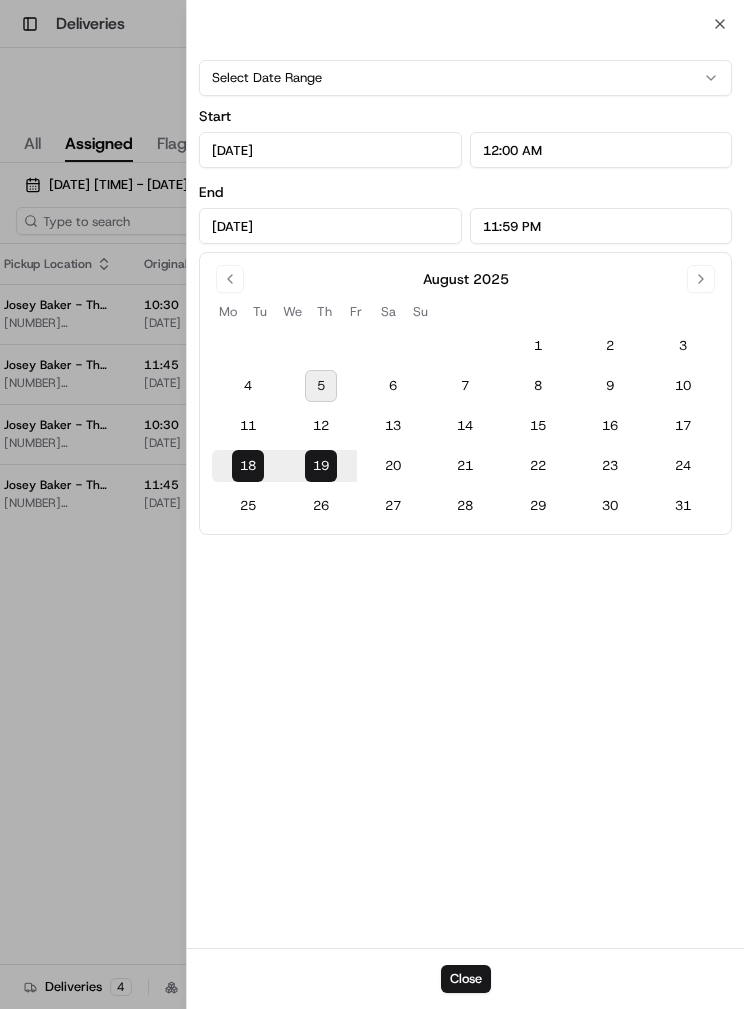 click on "26" at bounding box center [321, 506] 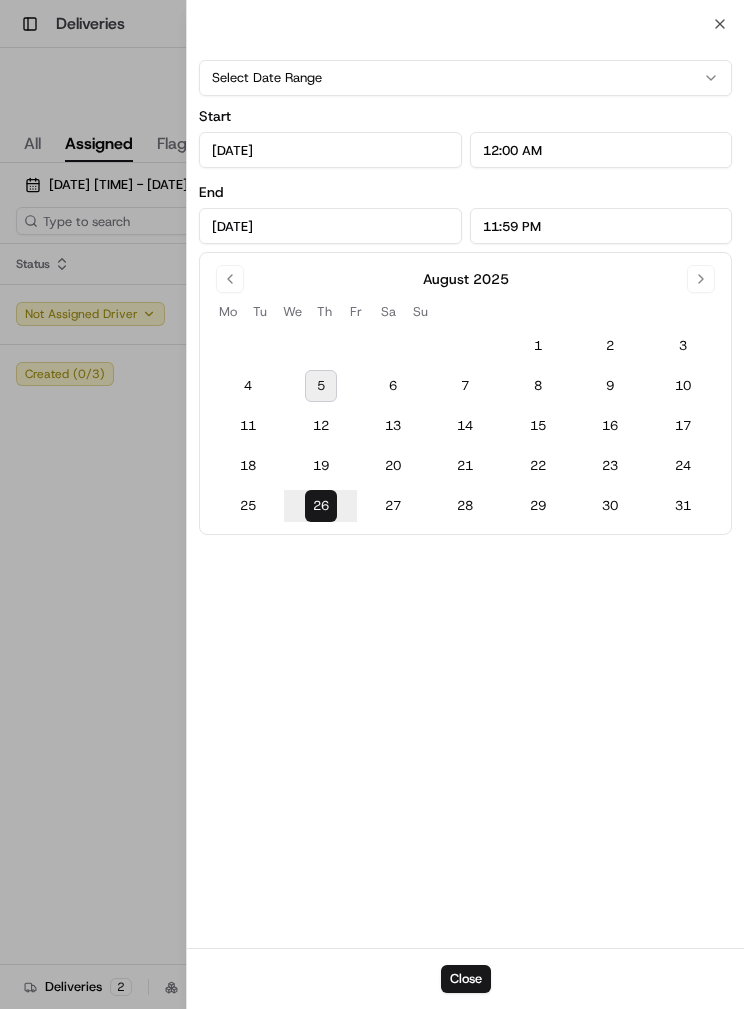 click on "Close" at bounding box center [465, 978] 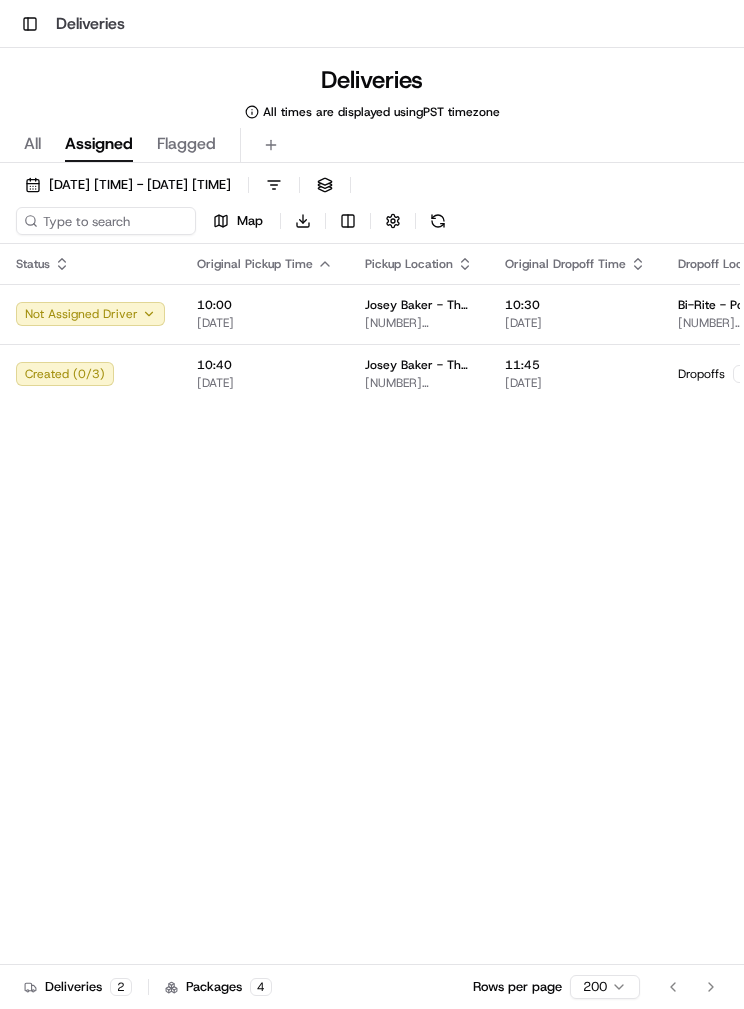 click on "[DATE] [TIME] - [DATE] [TIME]" at bounding box center (140, 185) 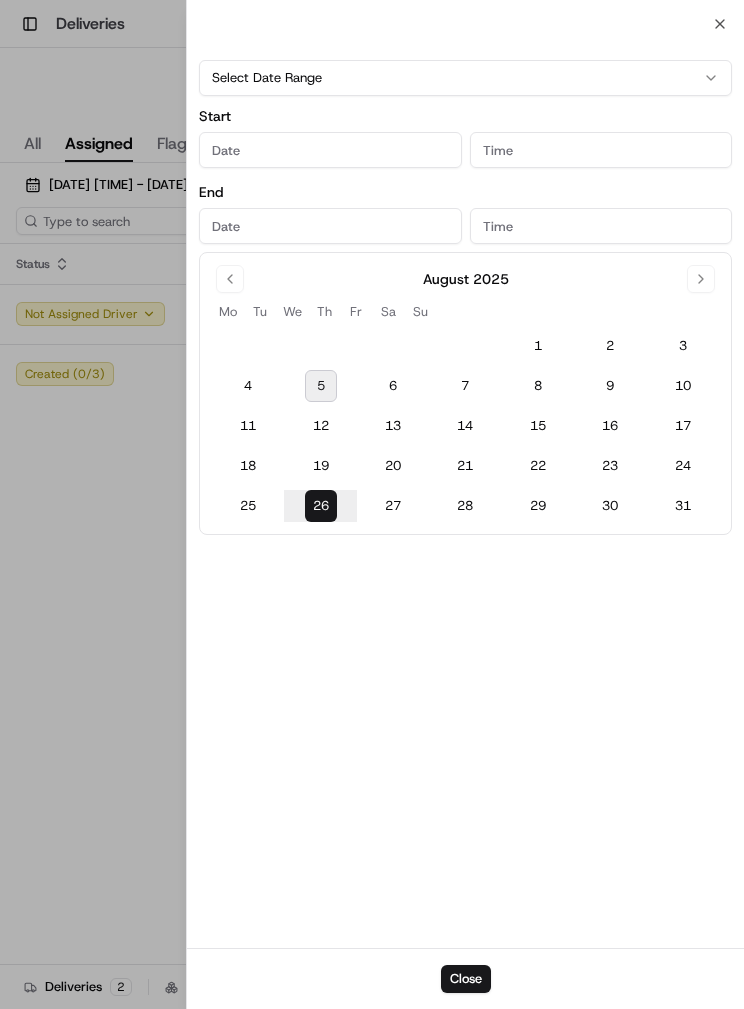 type on "[DATE]" 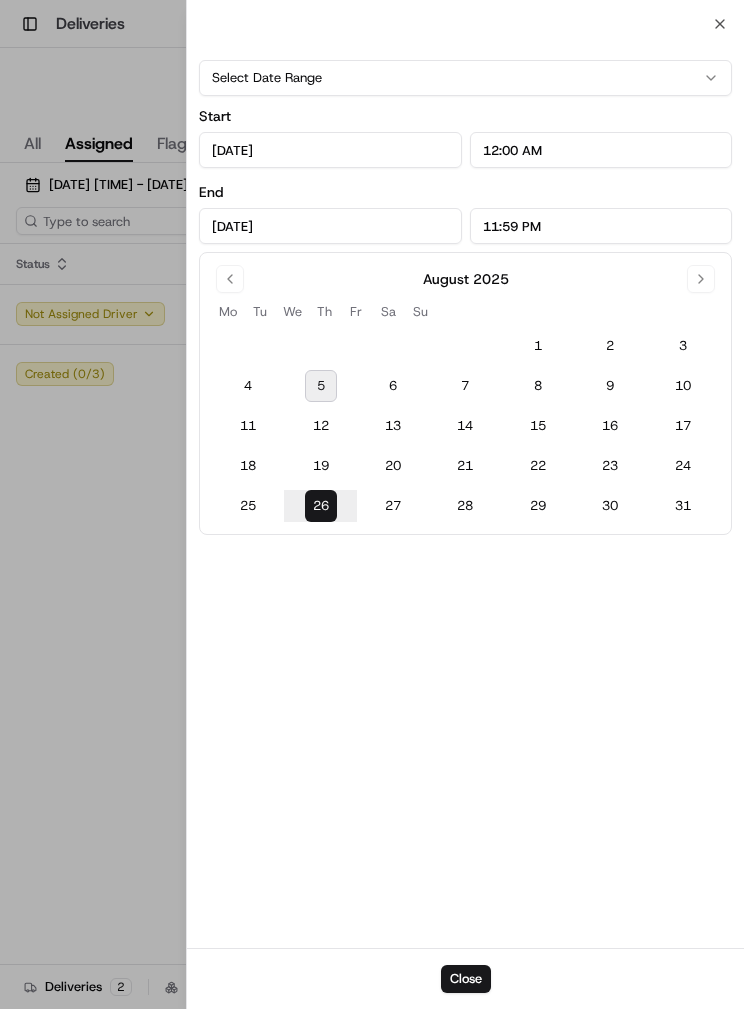click on "21" at bounding box center (465, 466) 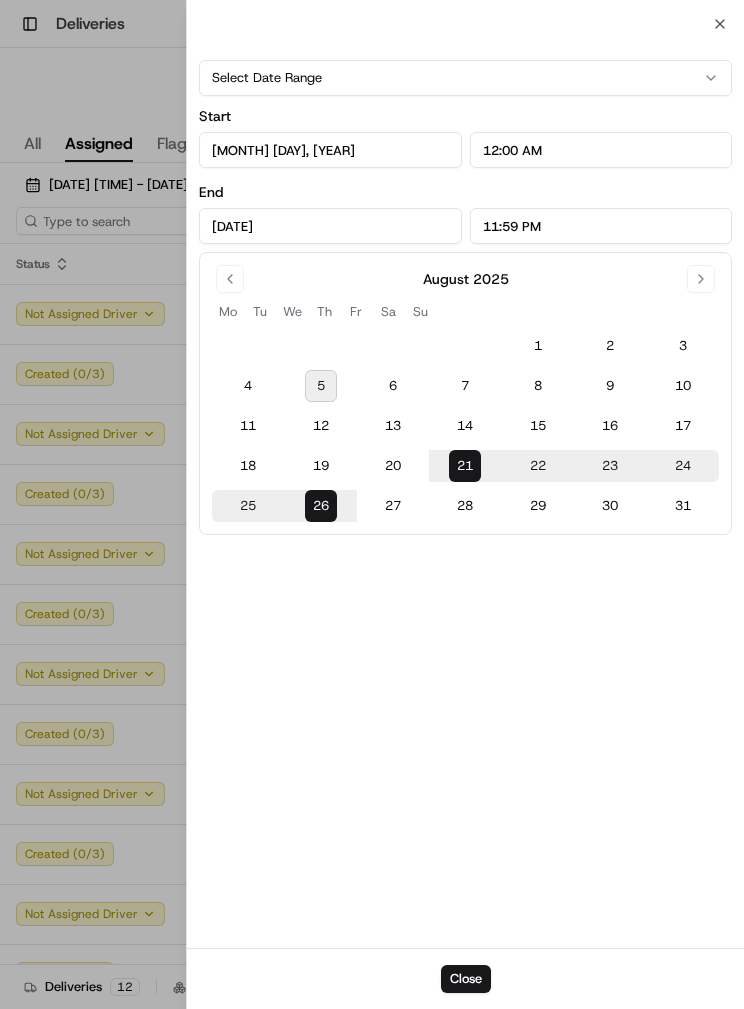 click on "Close" at bounding box center (466, 979) 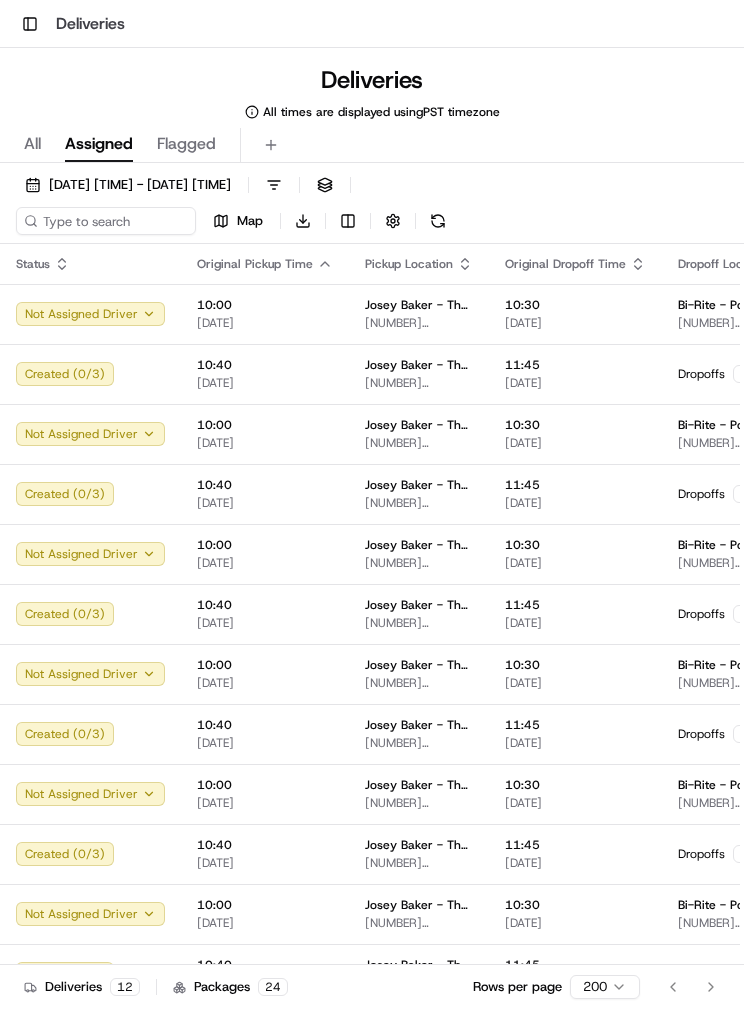 scroll, scrollTop: 0, scrollLeft: 0, axis: both 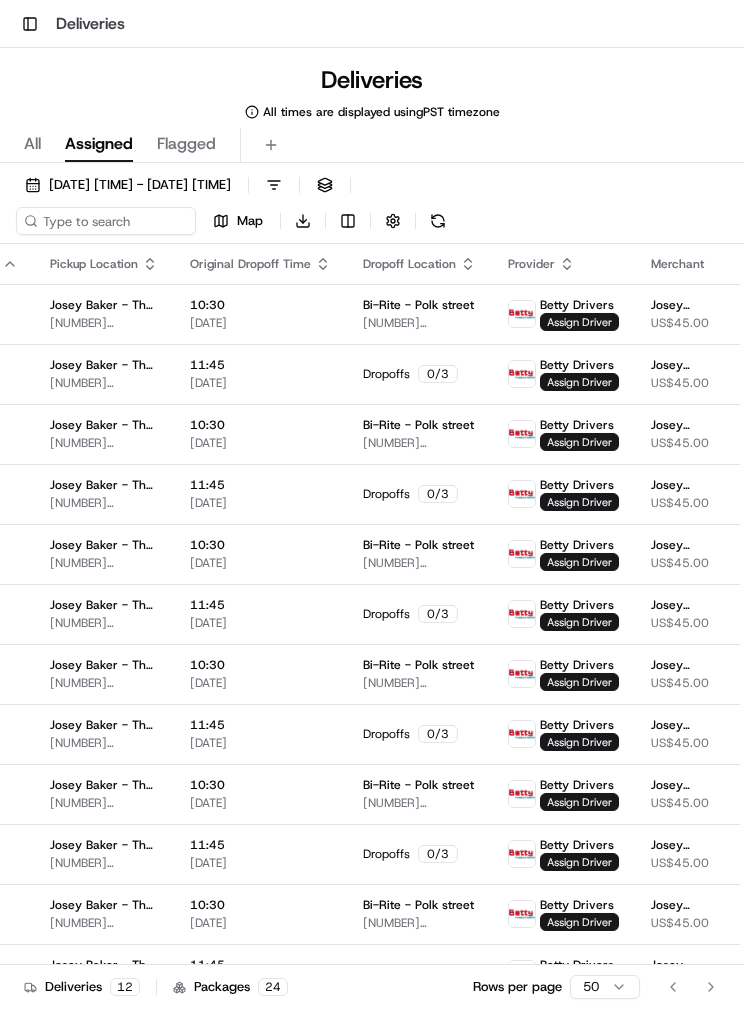click on "[DATE] [TIME] - [DATE] [TIME]" at bounding box center (140, 185) 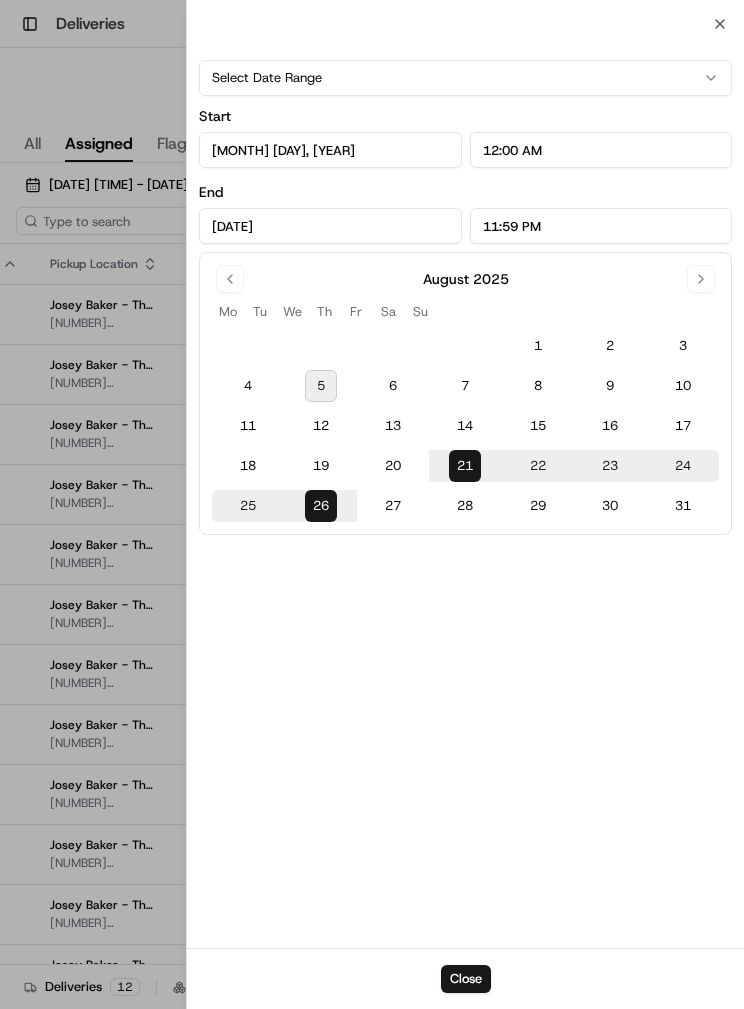 click on "27" at bounding box center (393, 506) 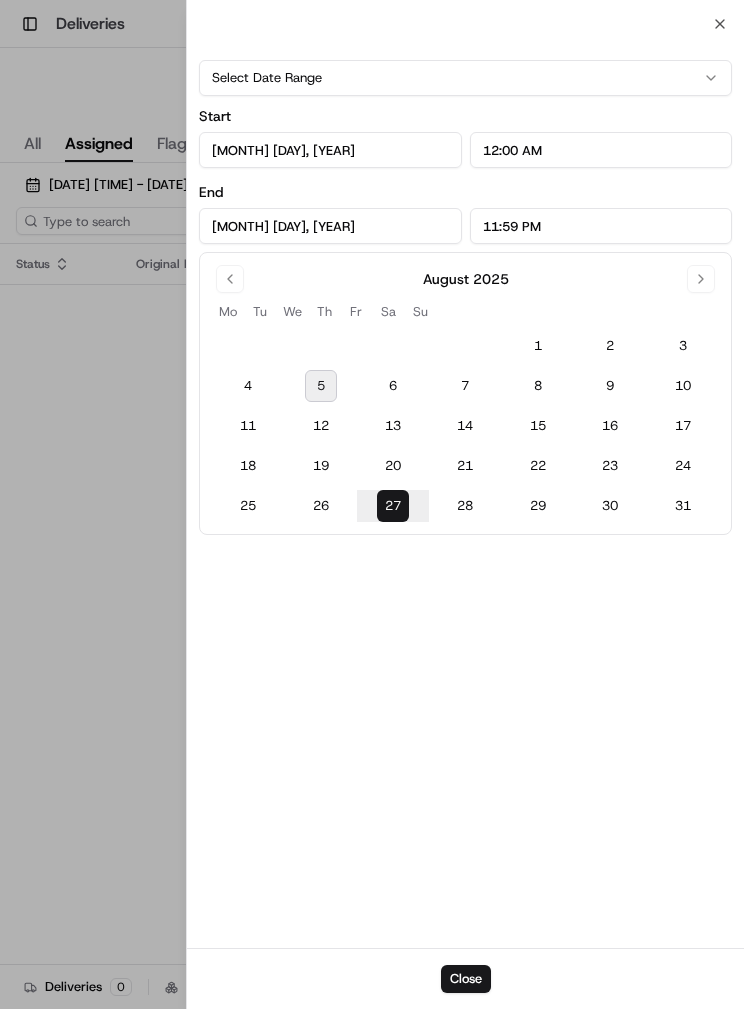 click on "Close" at bounding box center [466, 979] 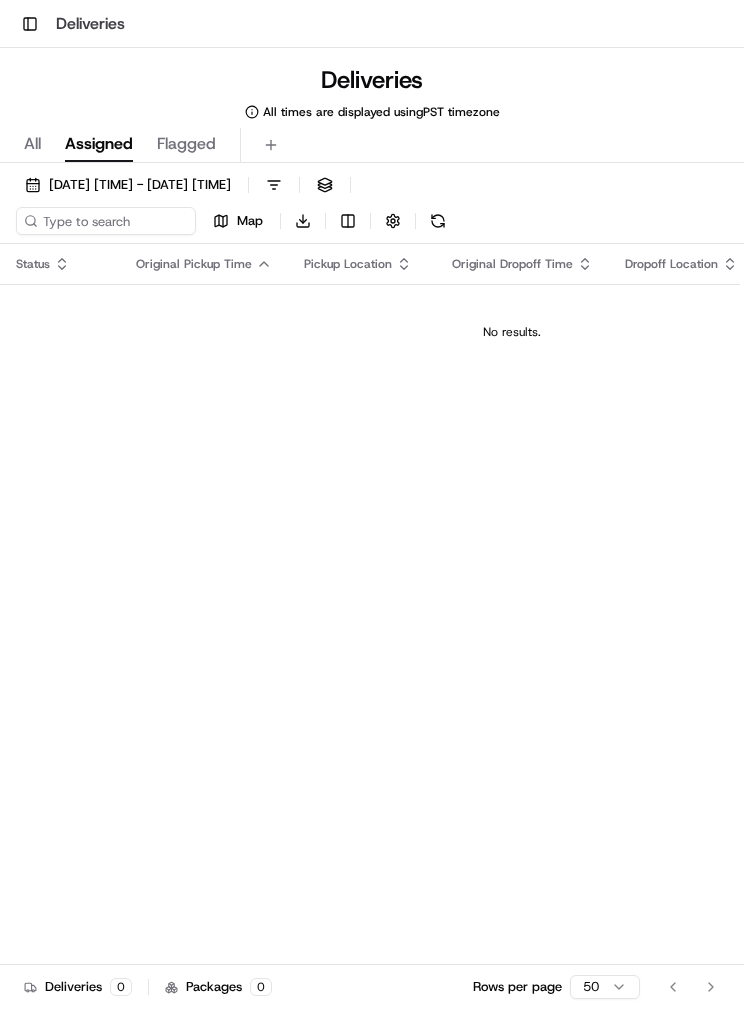 click on "[DATE] [TIME] - [DATE] [TIME]" at bounding box center [140, 185] 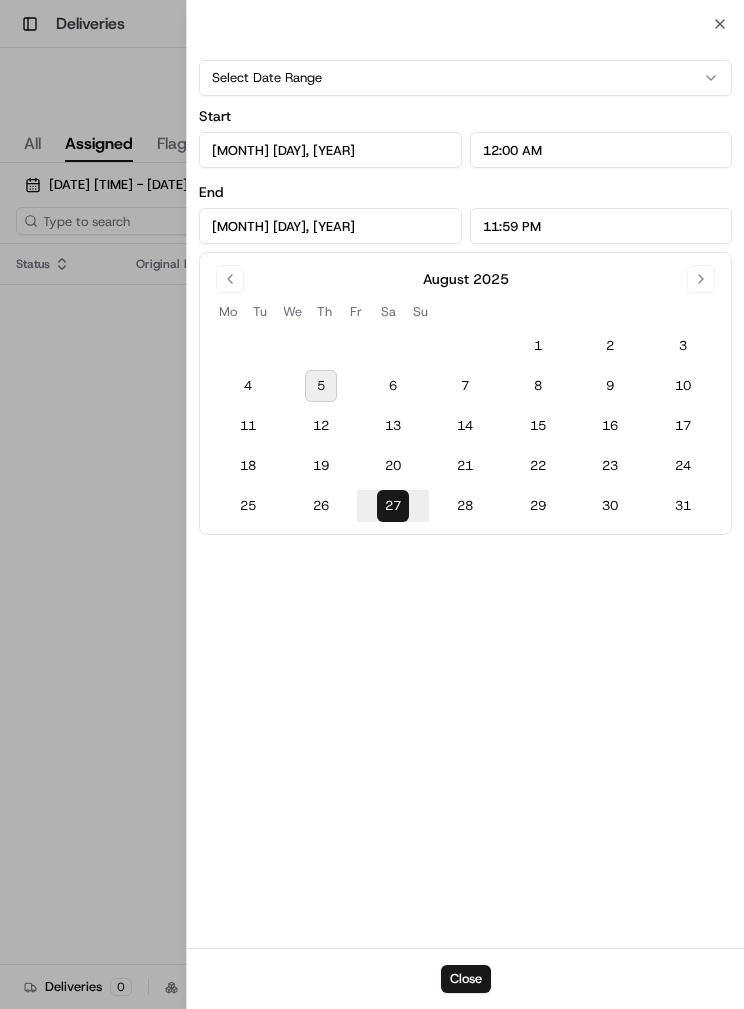 click on "28" at bounding box center [465, 506] 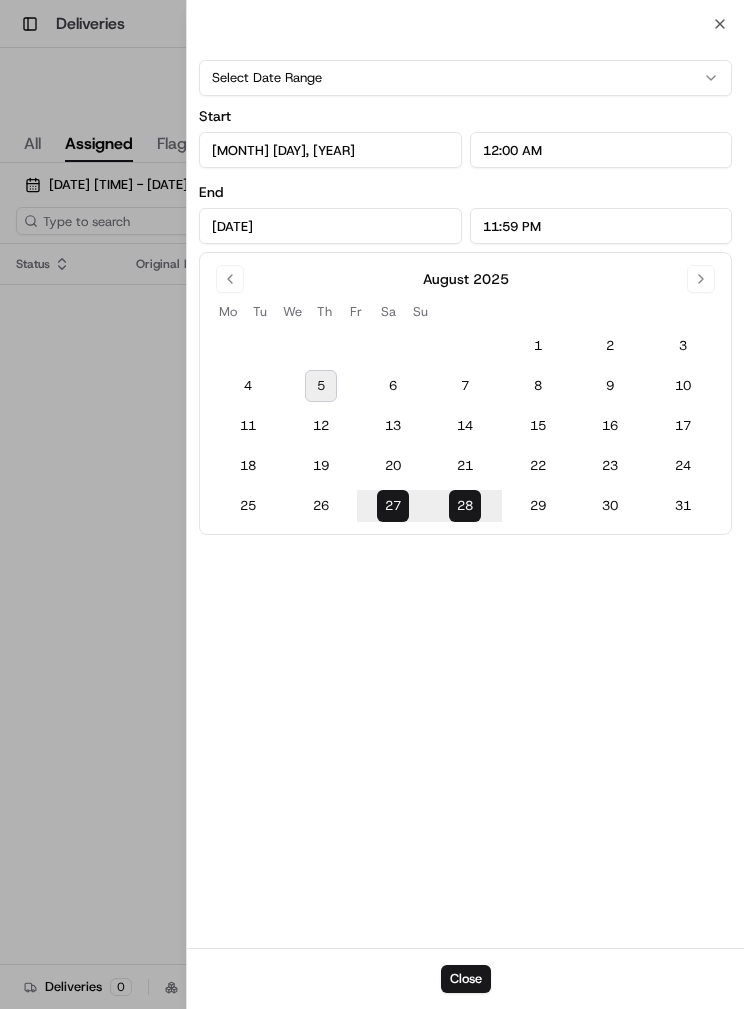 click on "Close" at bounding box center [466, 979] 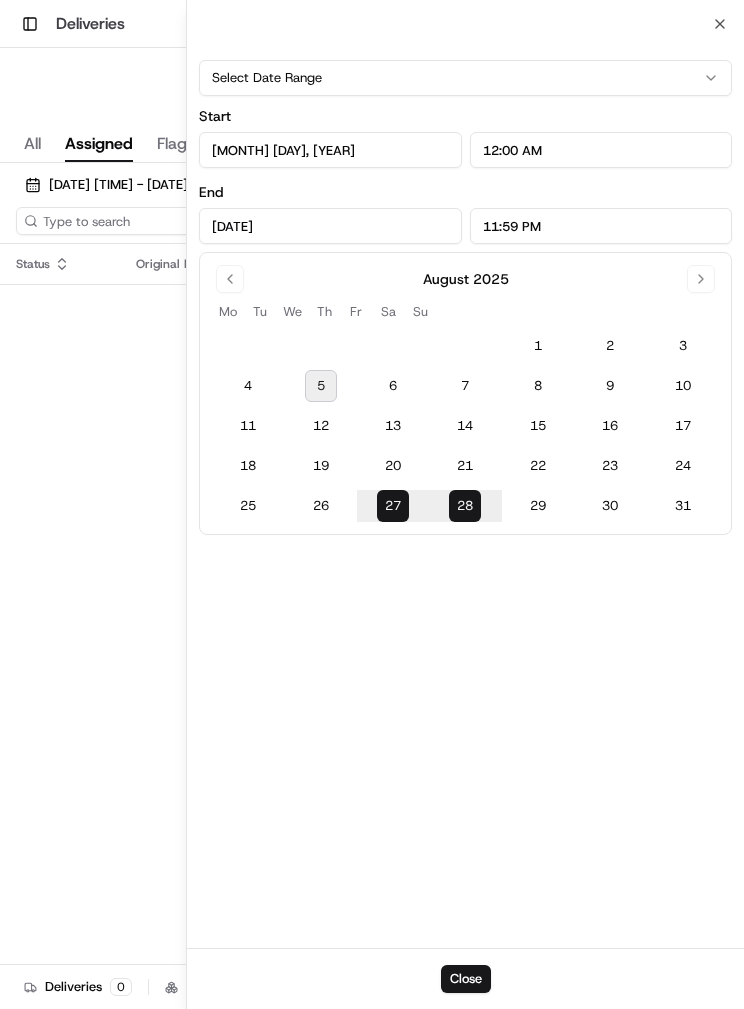 click on "[DATE] [TIME] - [DATE] [TIME]" at bounding box center [128, 185] 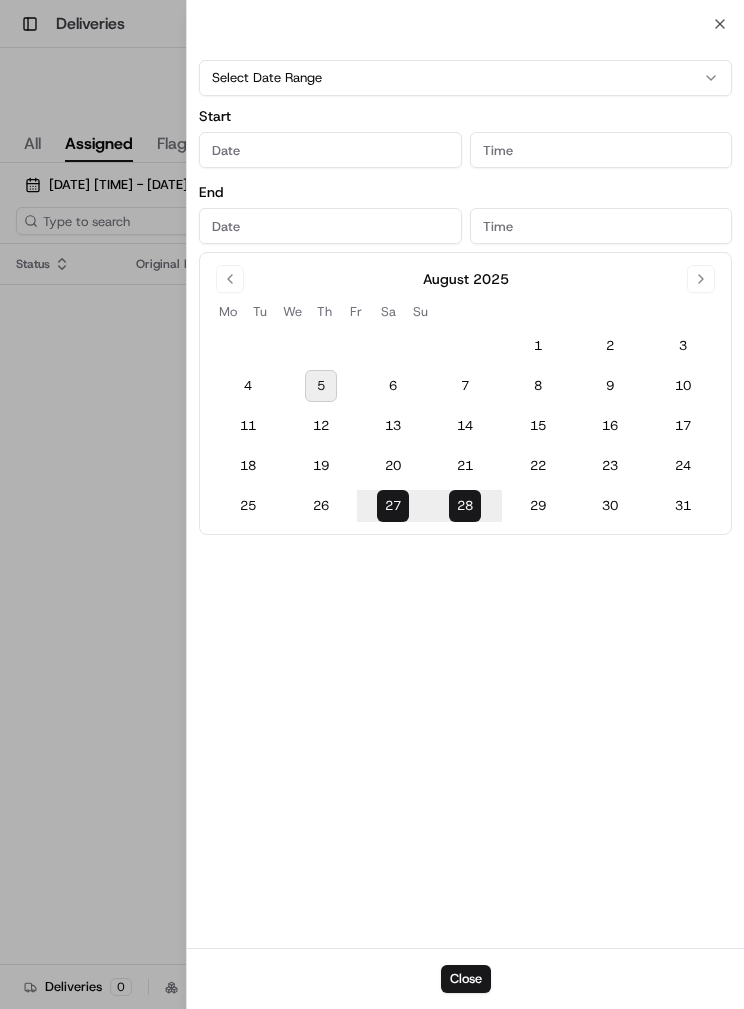 type on "[MONTH] [DAY], [YEAR]" 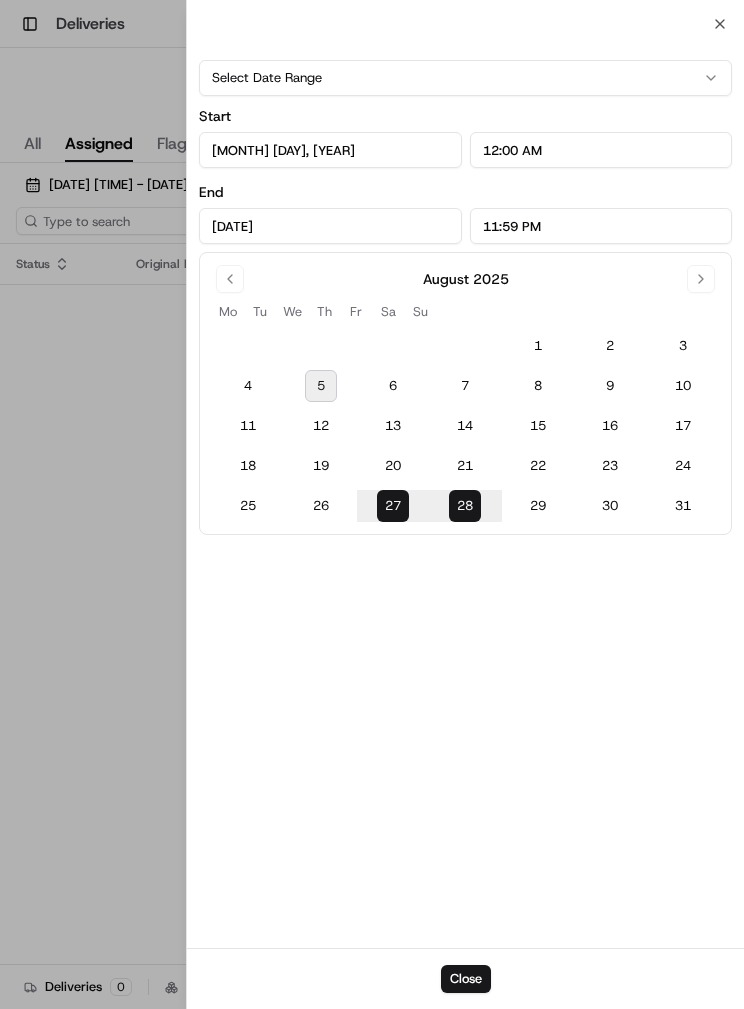 click on "31" at bounding box center (683, 506) 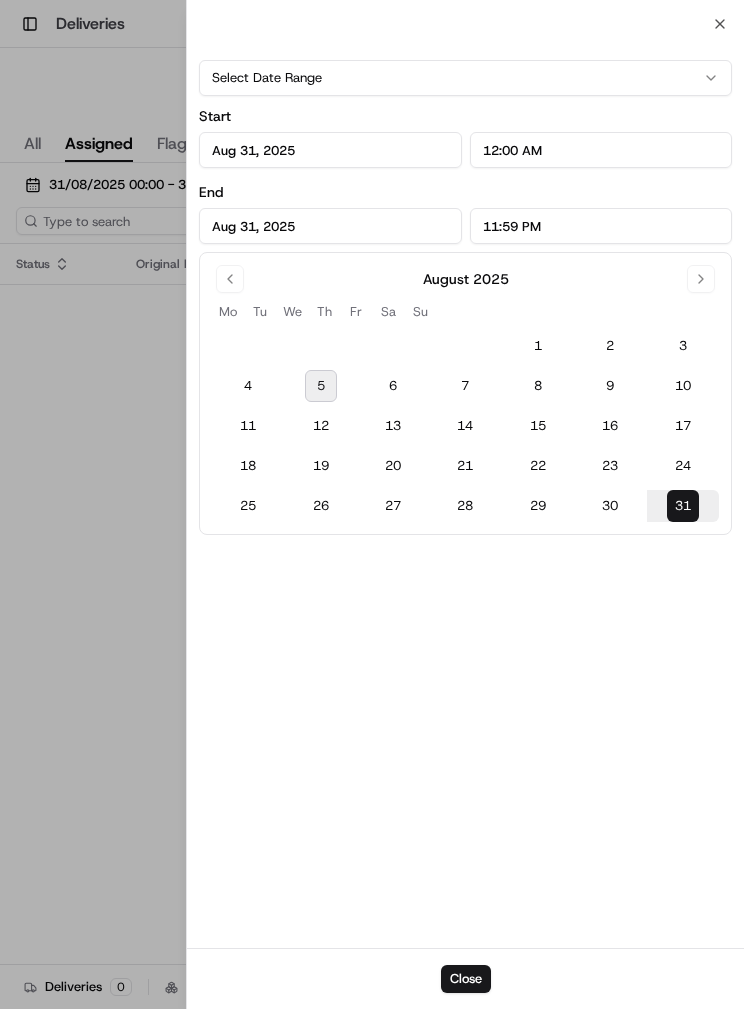 click on "Close" at bounding box center (465, 978) 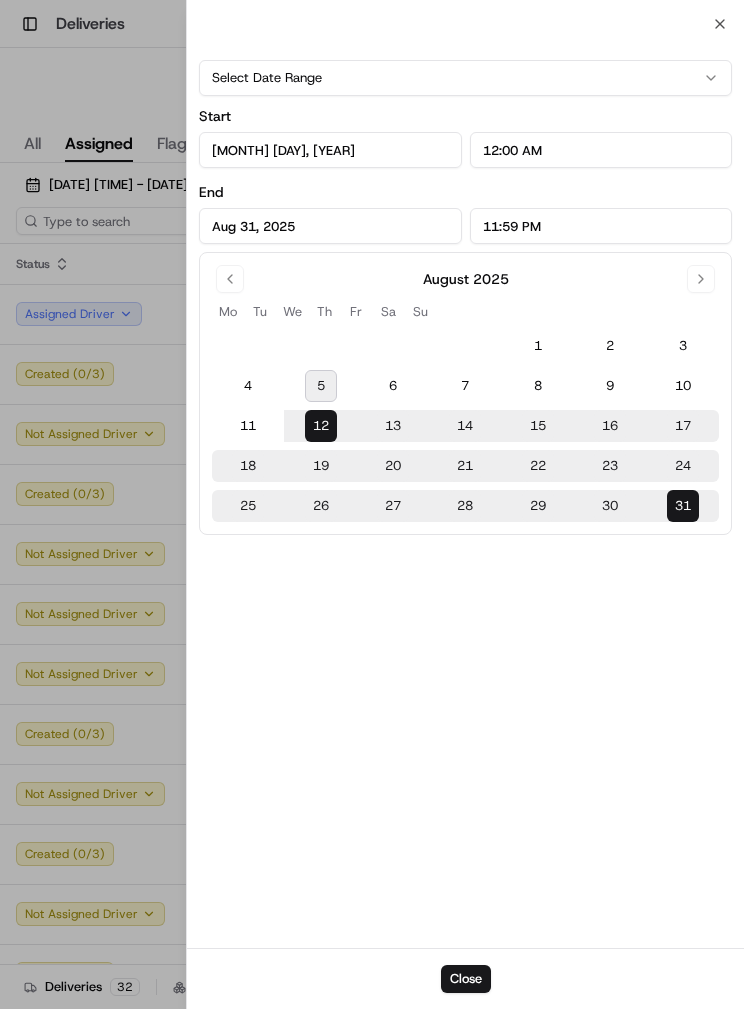 click on "Close" at bounding box center (466, 979) 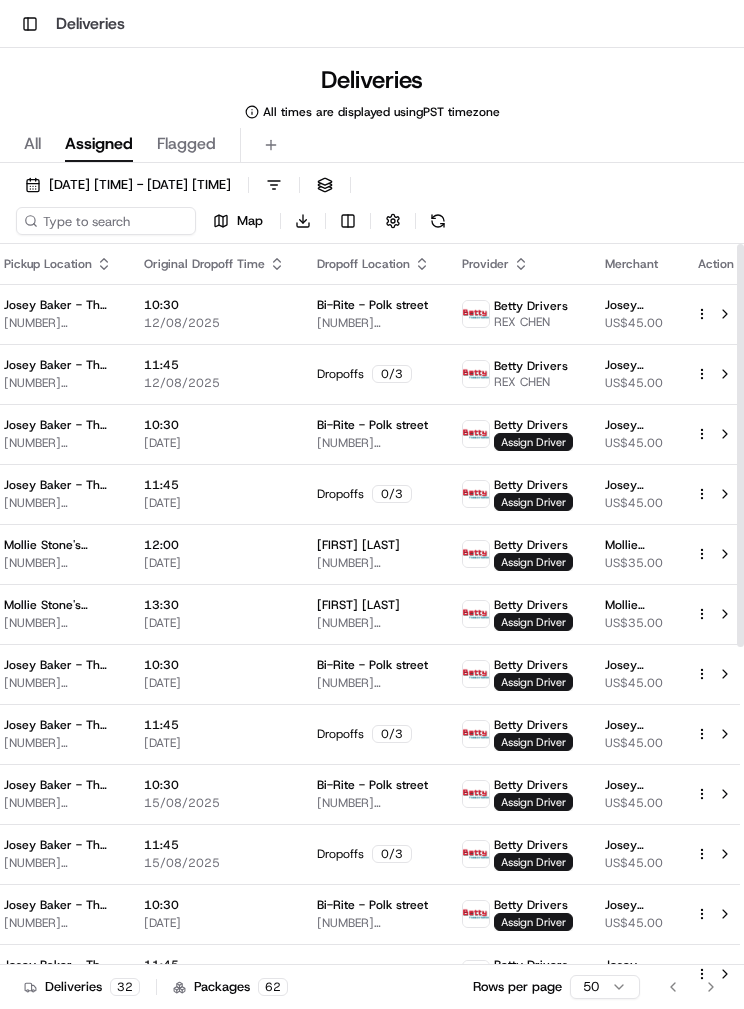 scroll, scrollTop: 0, scrollLeft: 361, axis: horizontal 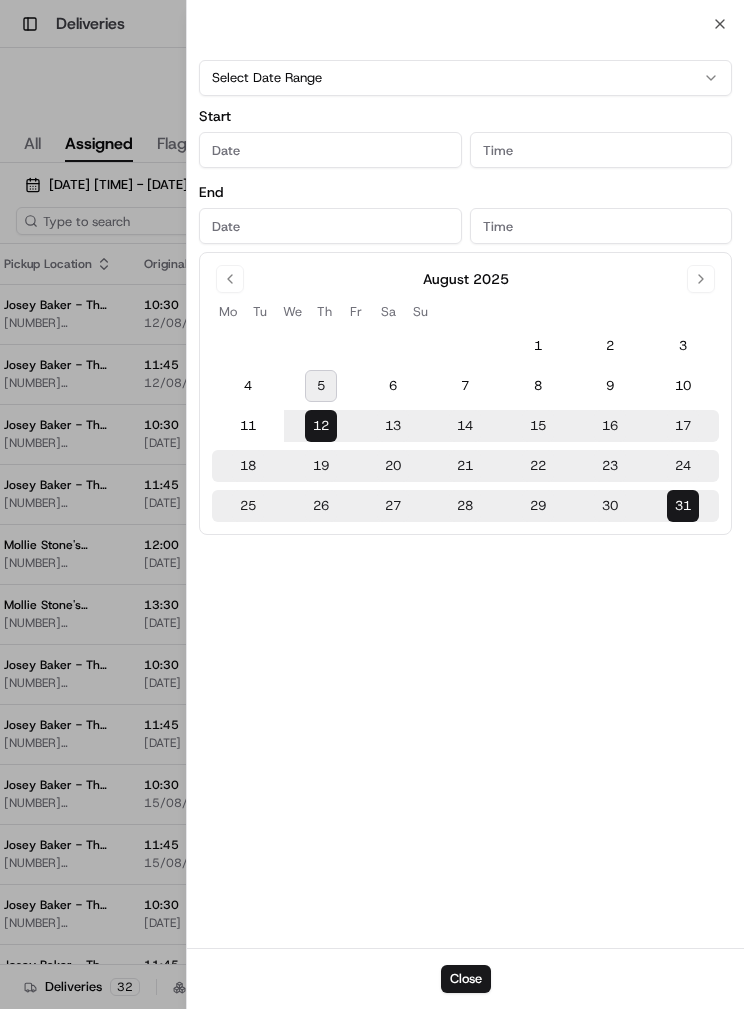 type on "[MONTH] [DAY], [YEAR]" 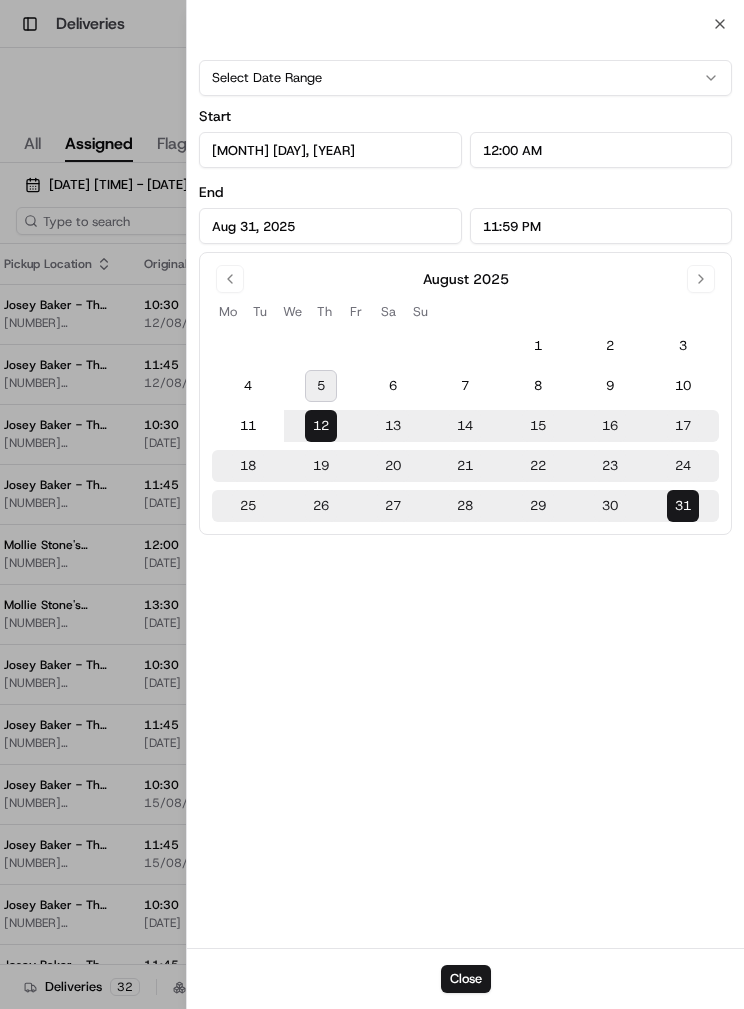 click on "6" at bounding box center [393, 386] 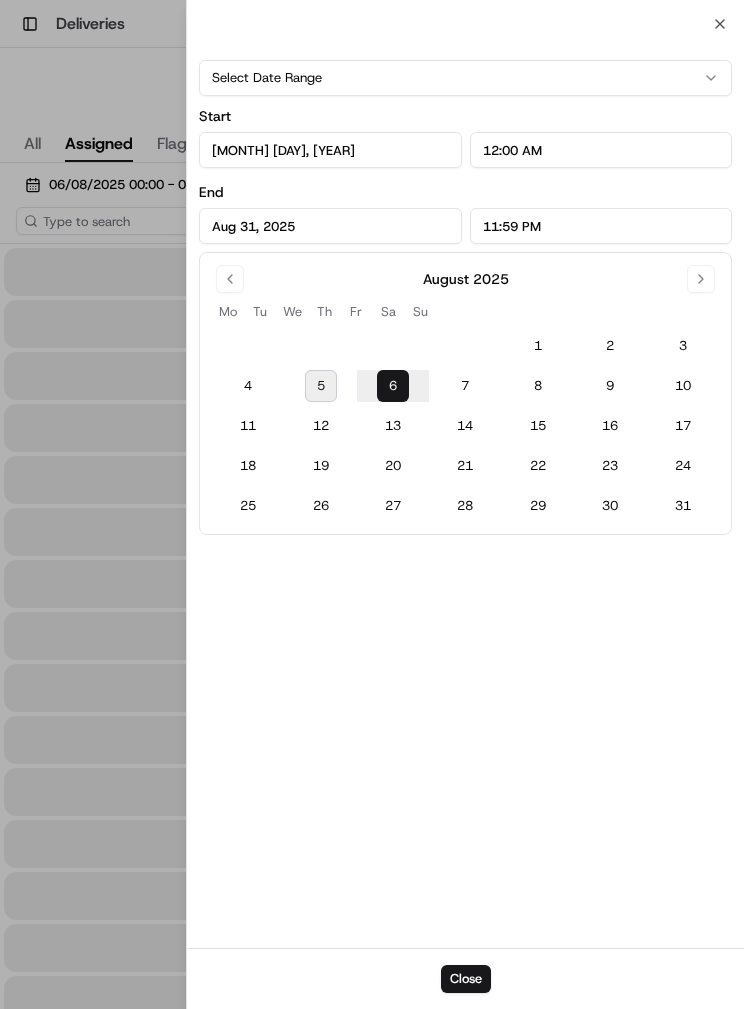 type on "Aug 6, 2025" 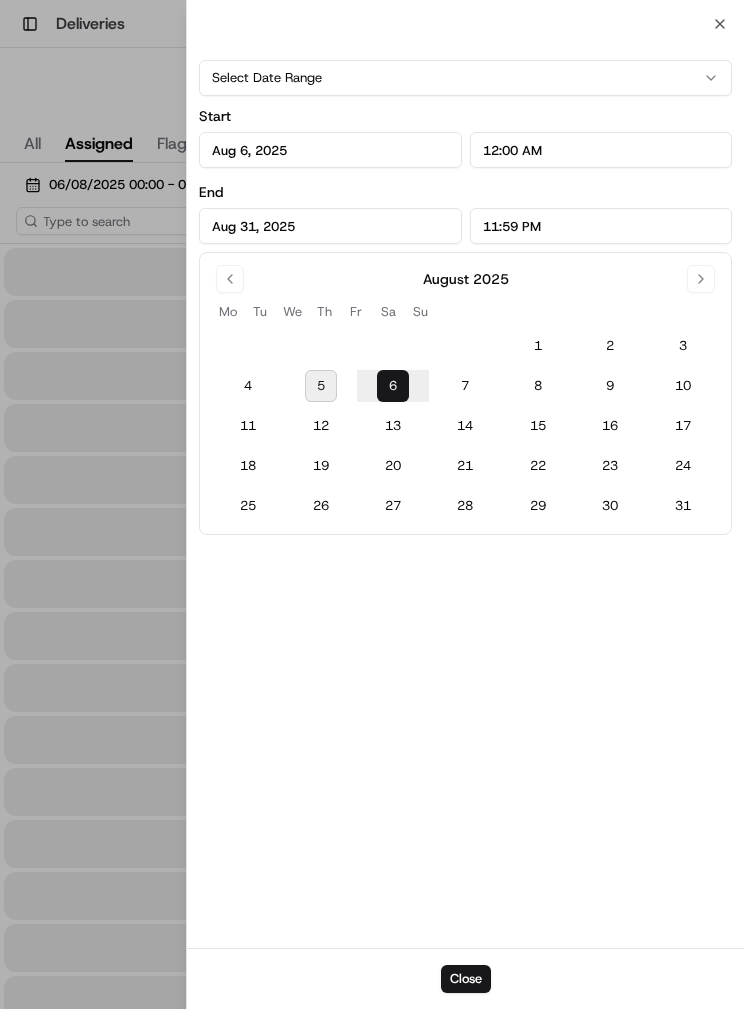 type on "Aug 6, 2025" 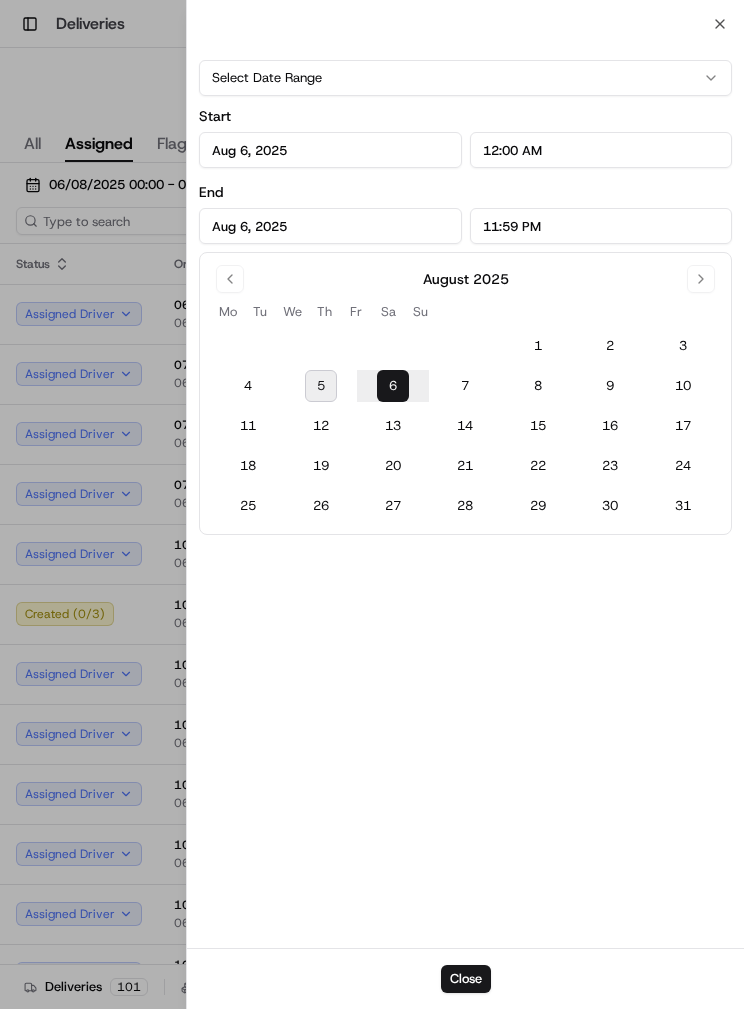 click on "Close" at bounding box center (466, 979) 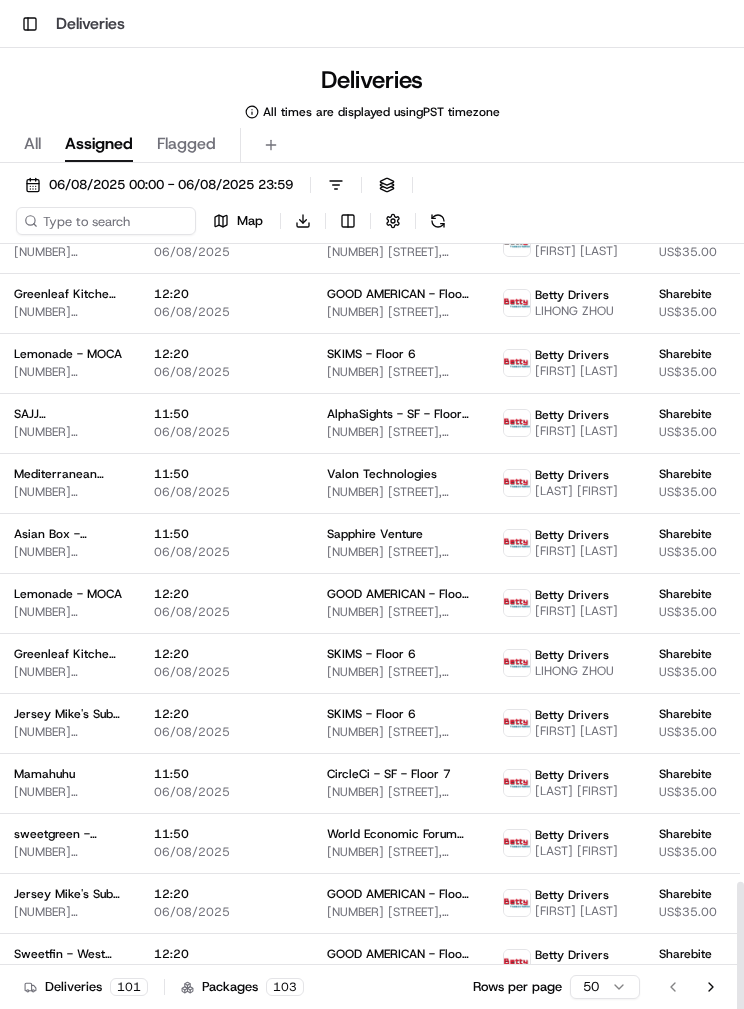 scroll, scrollTop: 2256, scrollLeft: 328, axis: both 